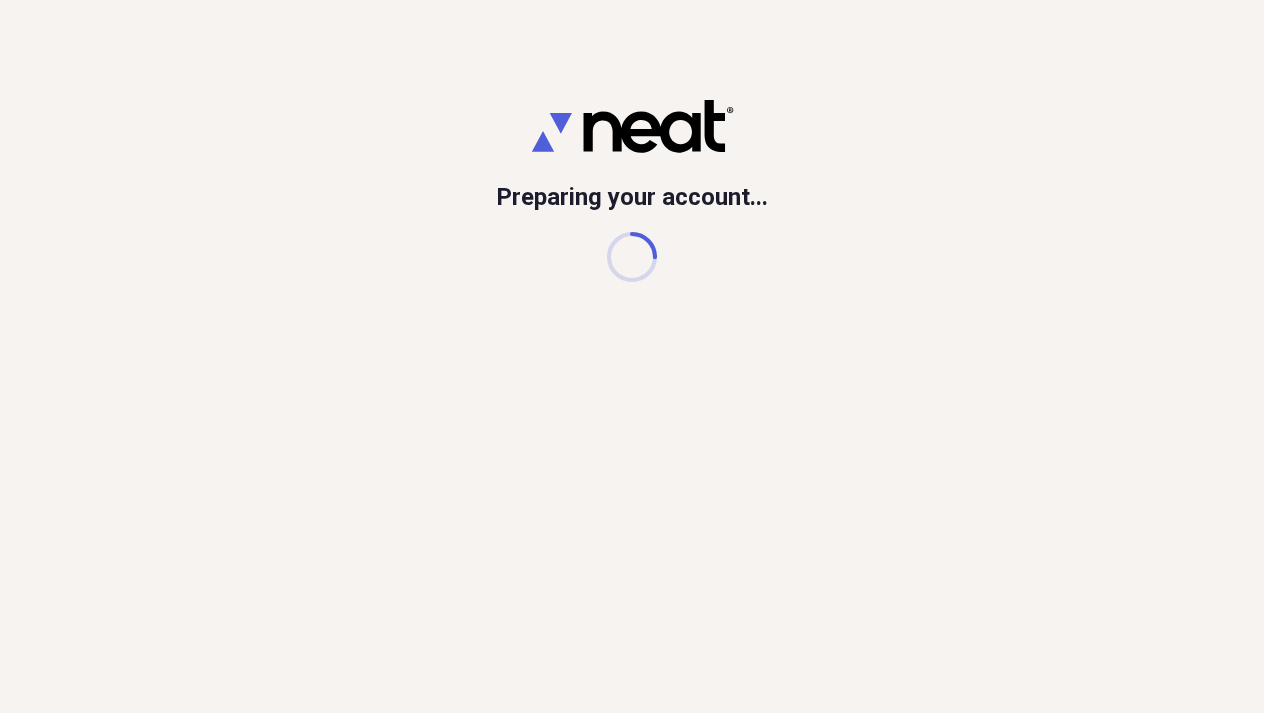 scroll, scrollTop: 0, scrollLeft: 0, axis: both 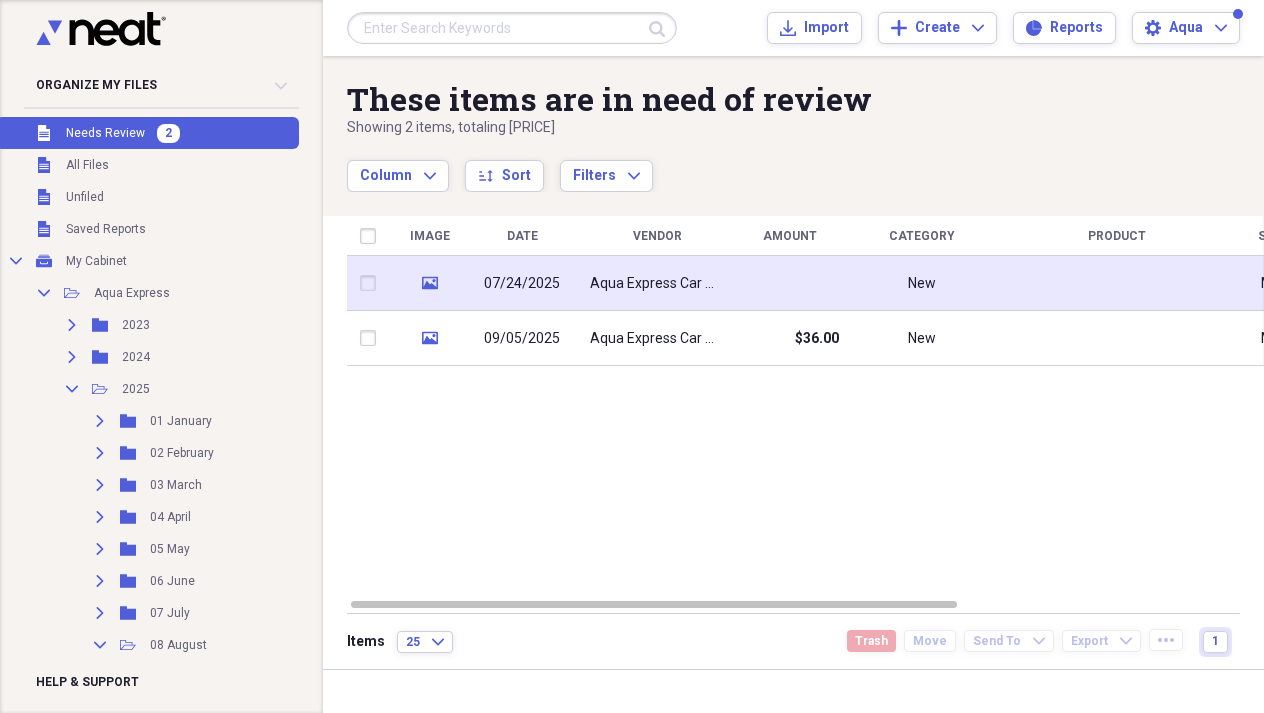 click on "Aqua Express Car Wash" at bounding box center (657, 284) 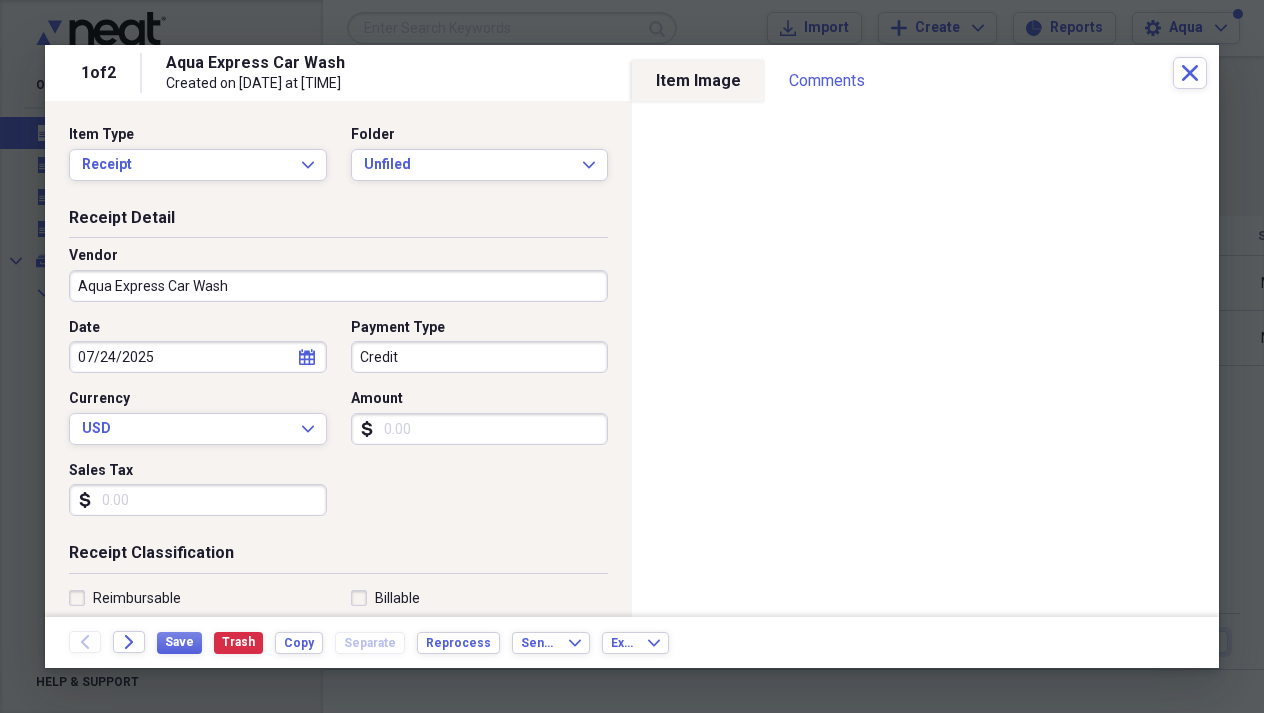 click on "07/24/2025" at bounding box center [198, 357] 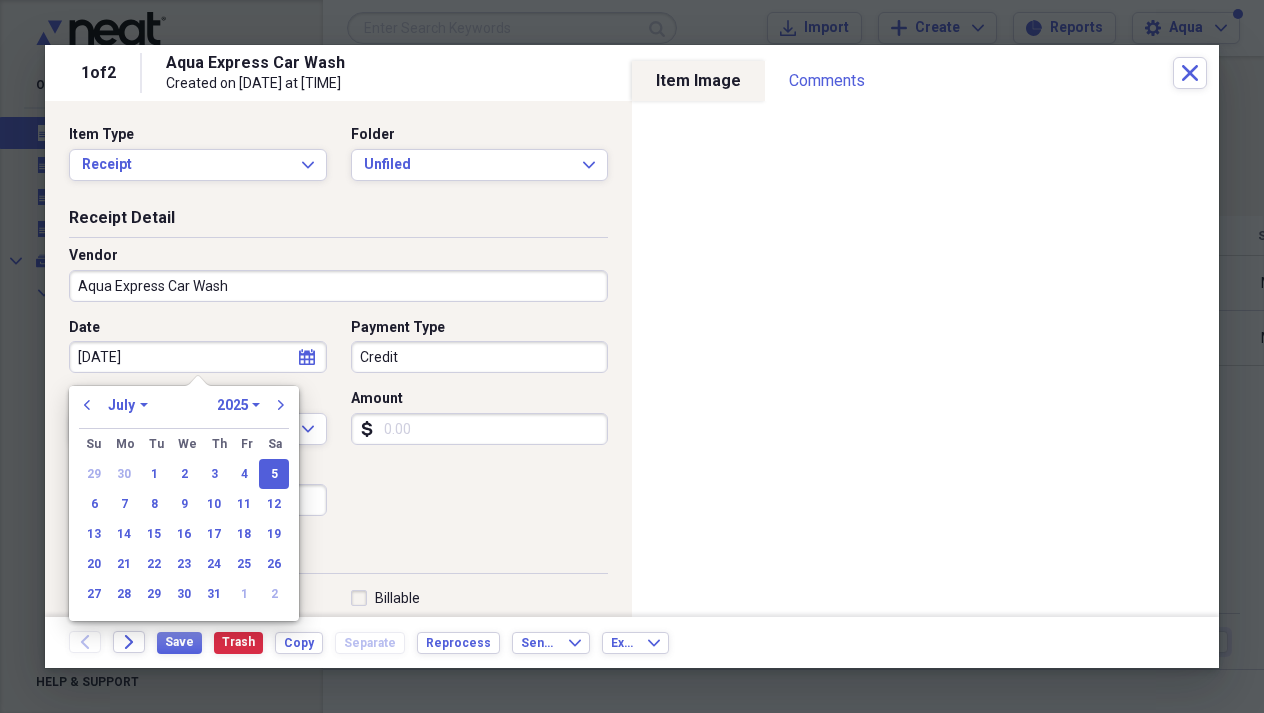 click on "[DATE]" at bounding box center (198, 357) 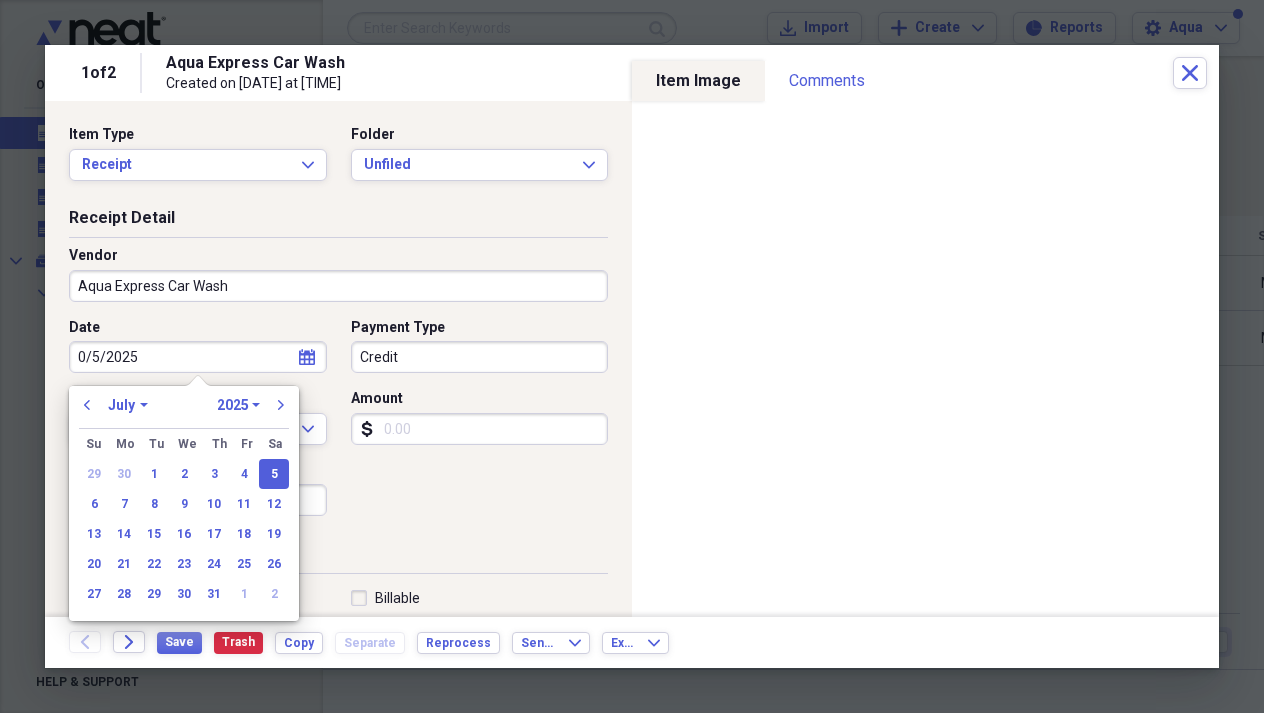 type on "[DATE]" 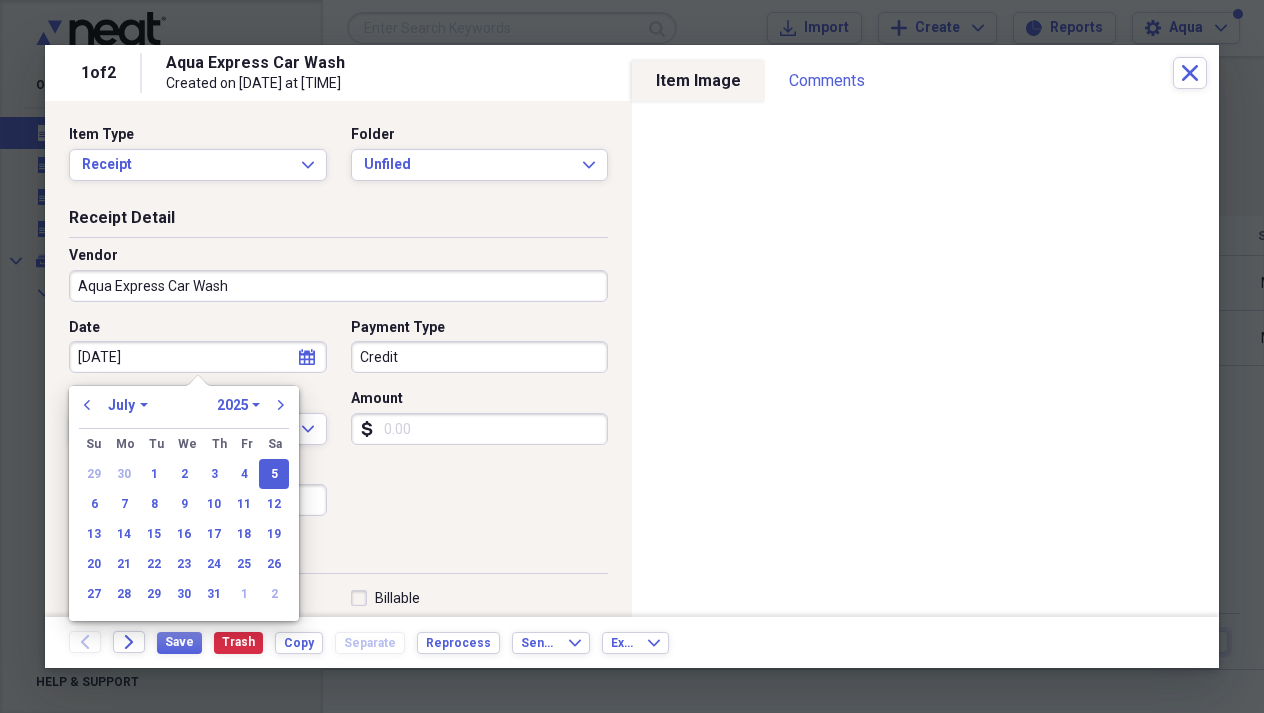 select on "7" 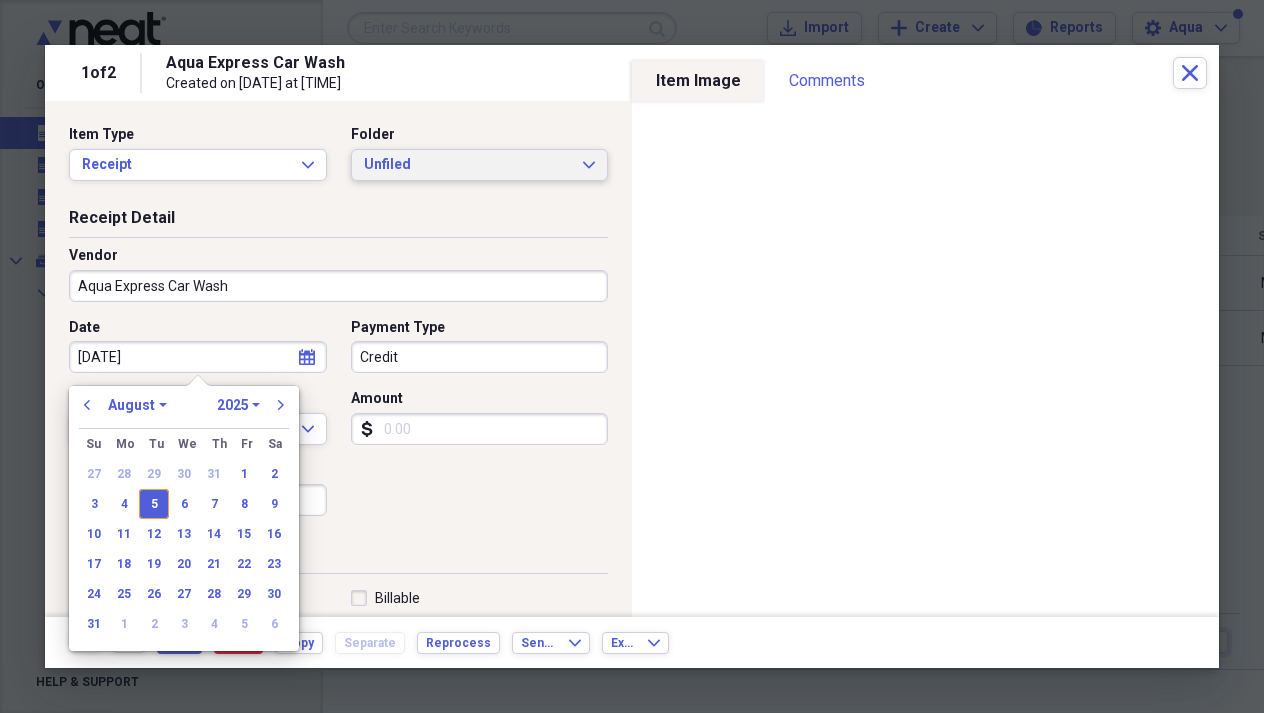 type on "08/05/2025" 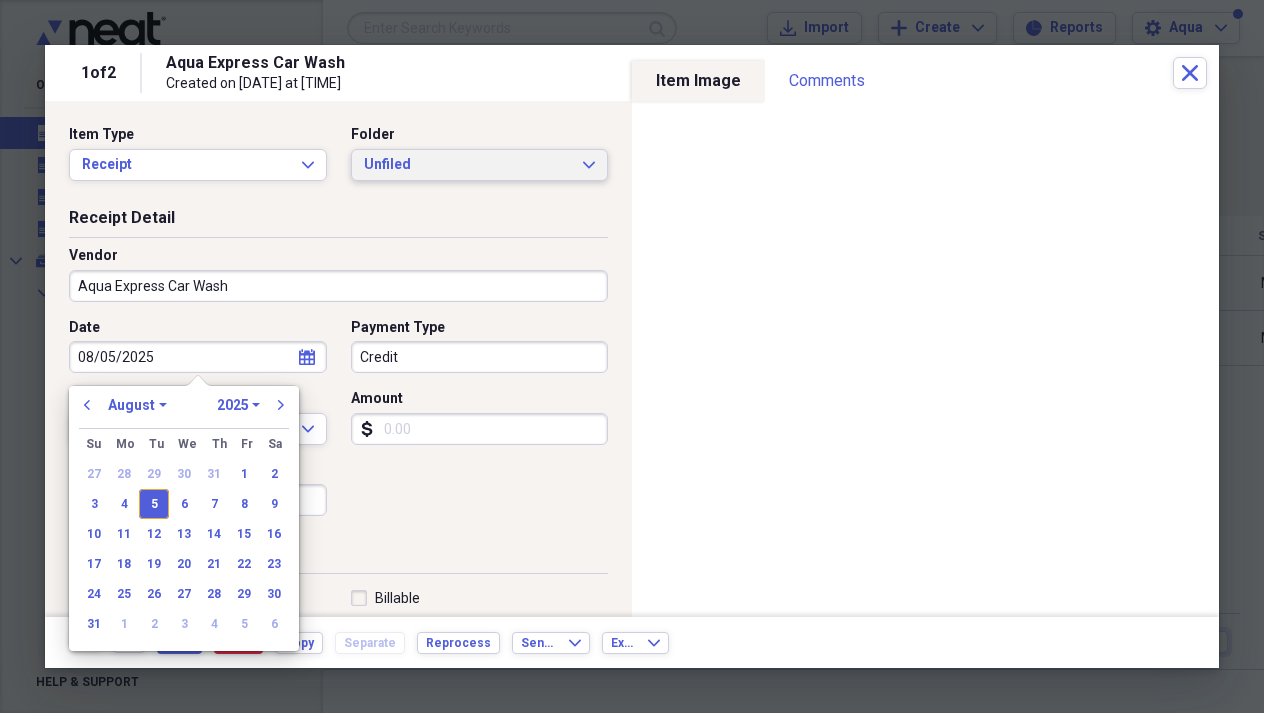 click on "Unfiled" at bounding box center (468, 165) 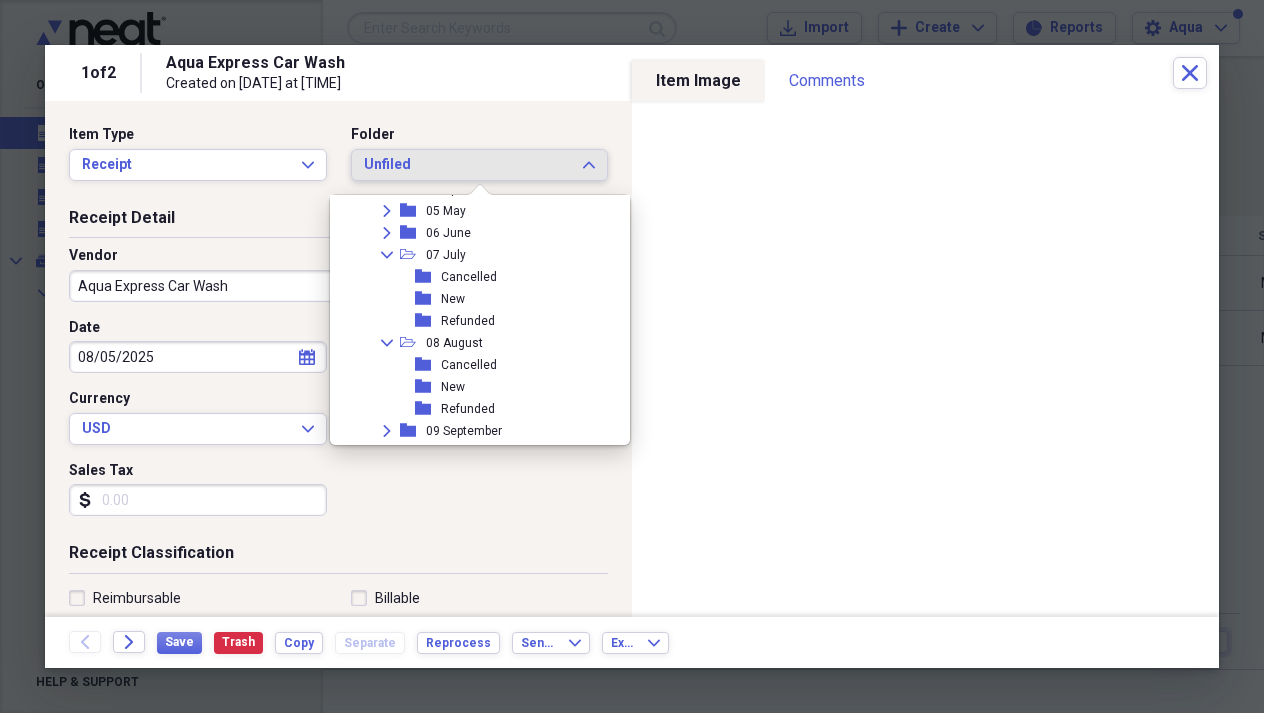 scroll, scrollTop: 236, scrollLeft: 0, axis: vertical 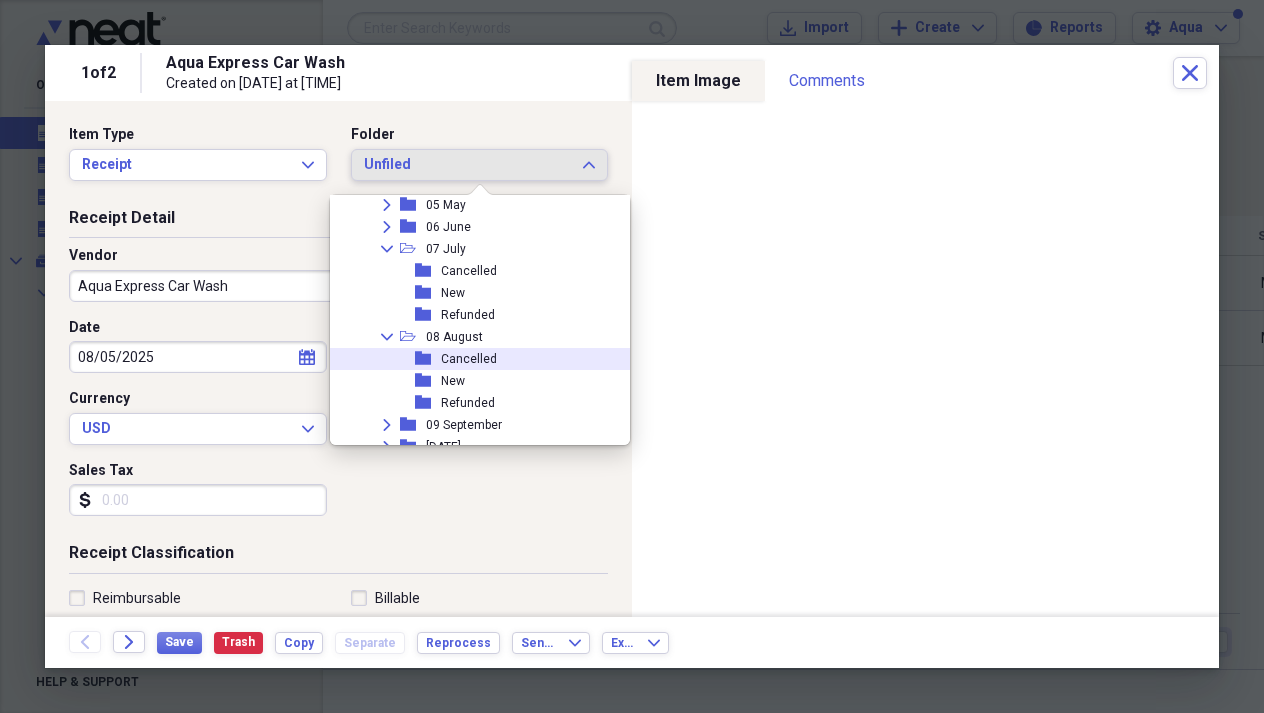 click on "Cancelled" at bounding box center (469, 359) 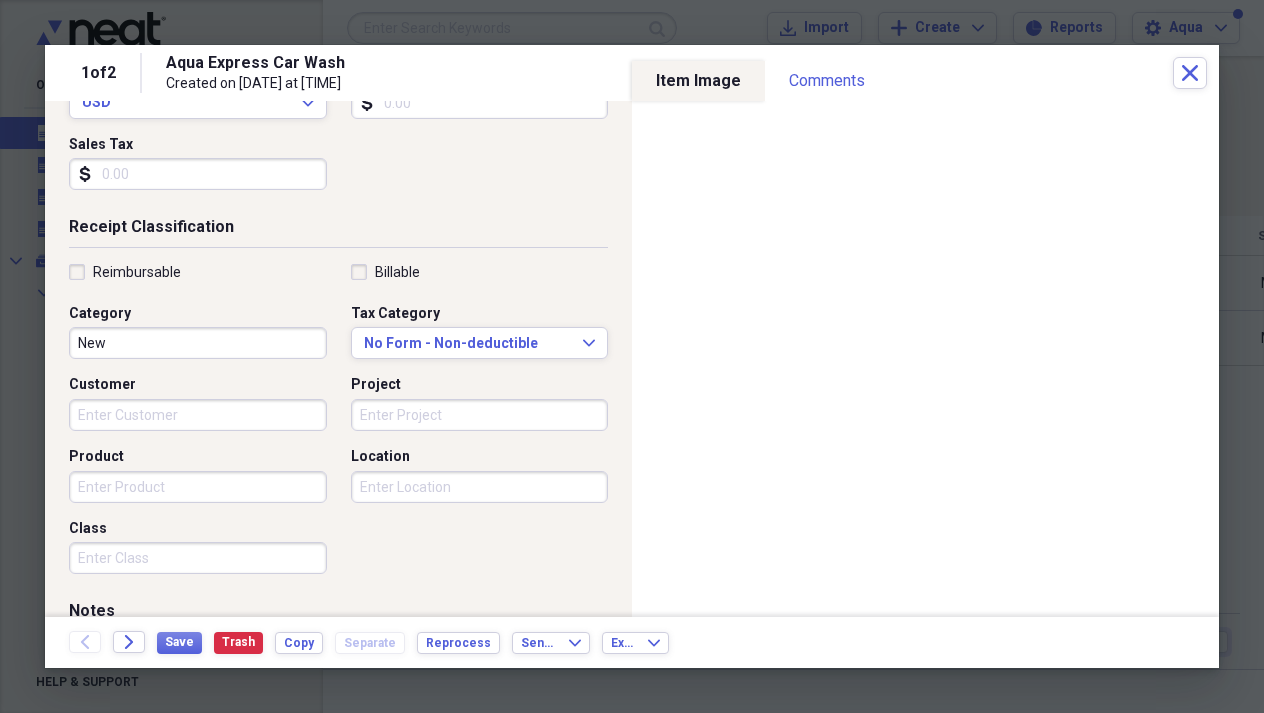 scroll, scrollTop: 328, scrollLeft: 0, axis: vertical 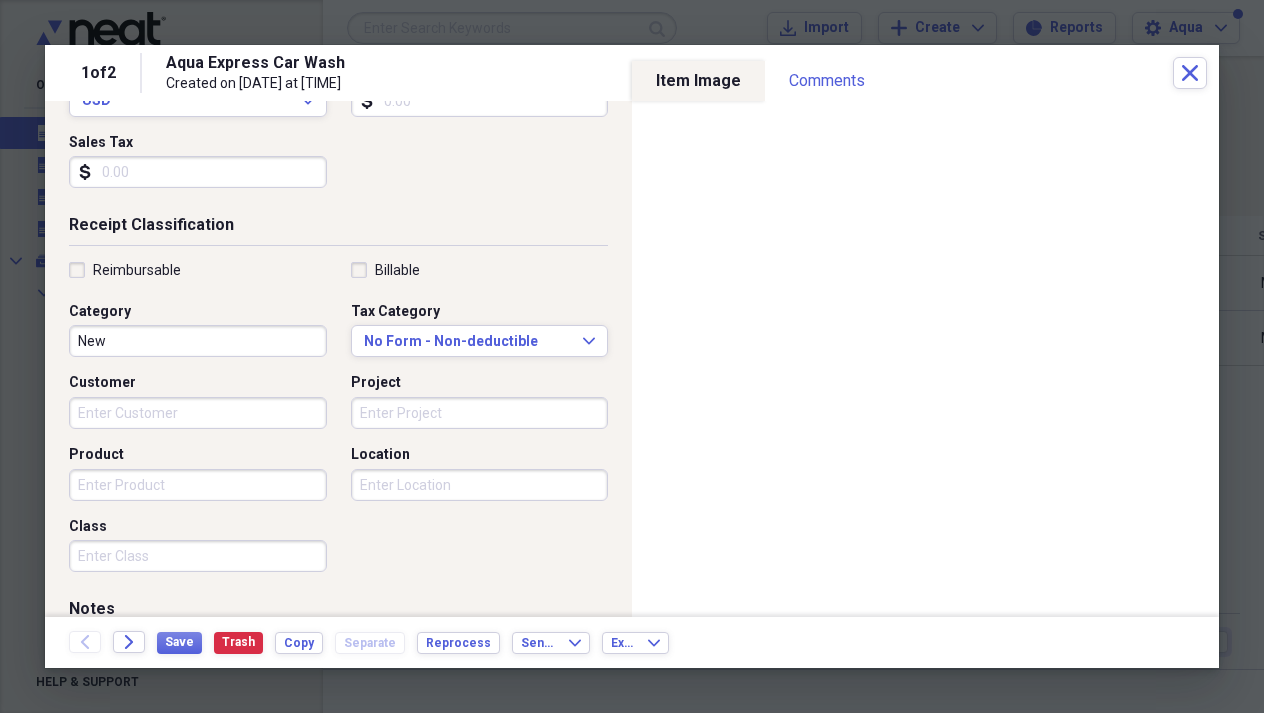 click on "Customer" at bounding box center [198, 413] 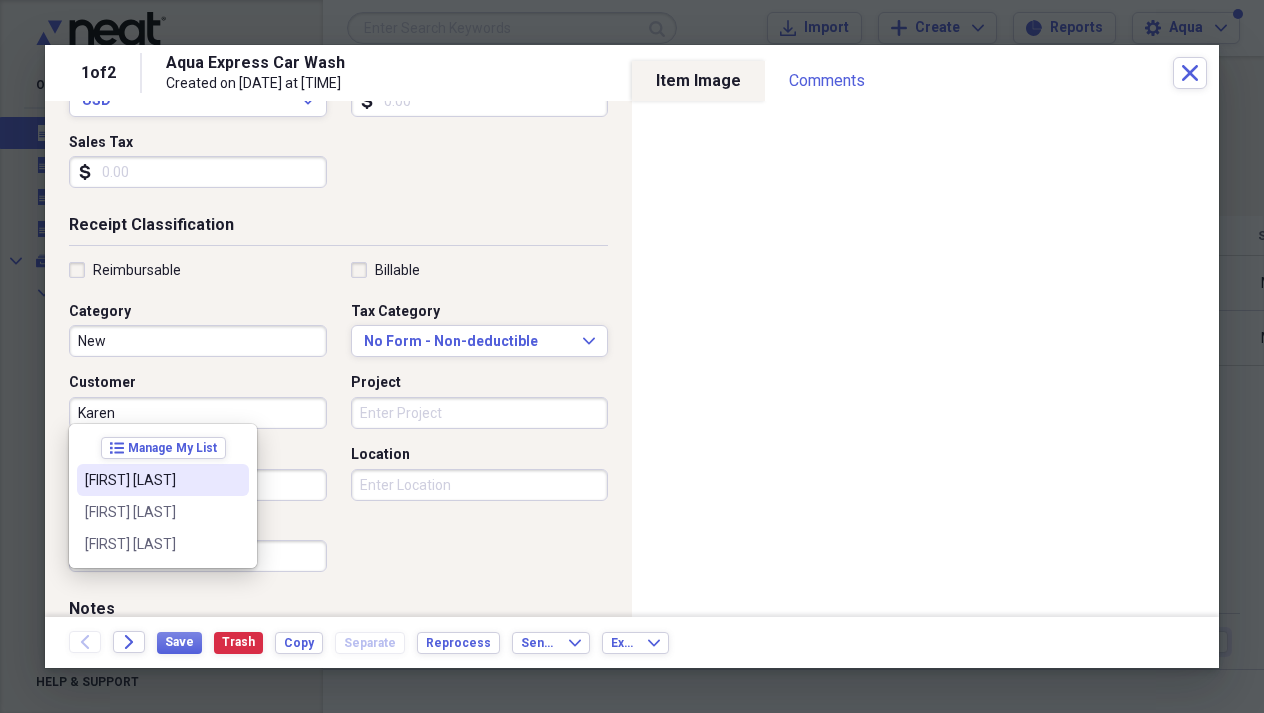type on "[FIRST] [LAST]" 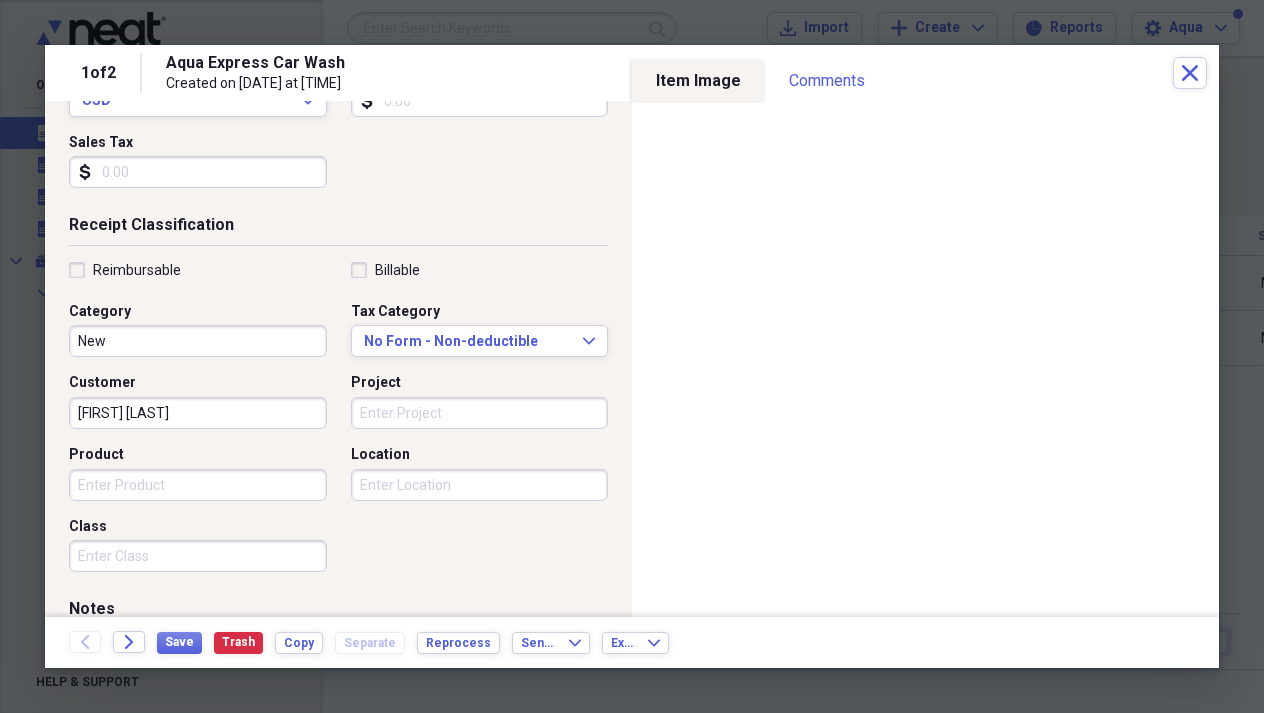 click on "Location" at bounding box center [480, 485] 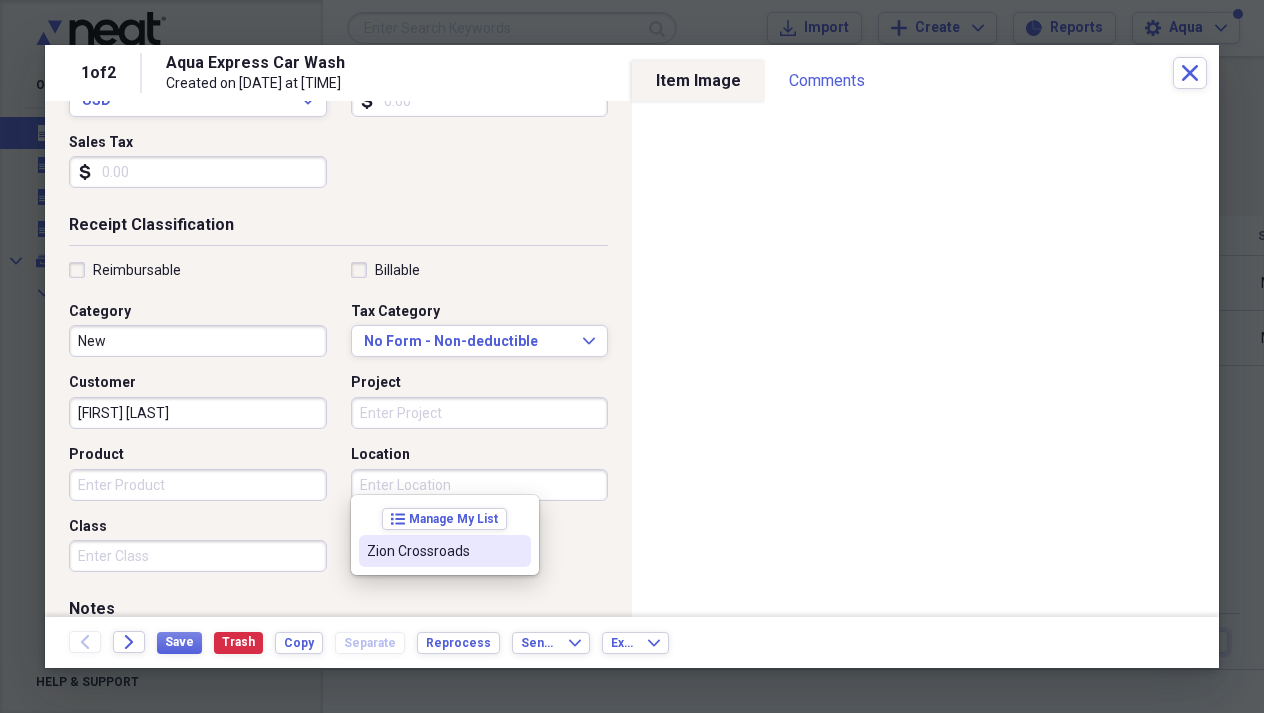 click on "Zion Crossroads" at bounding box center [433, 551] 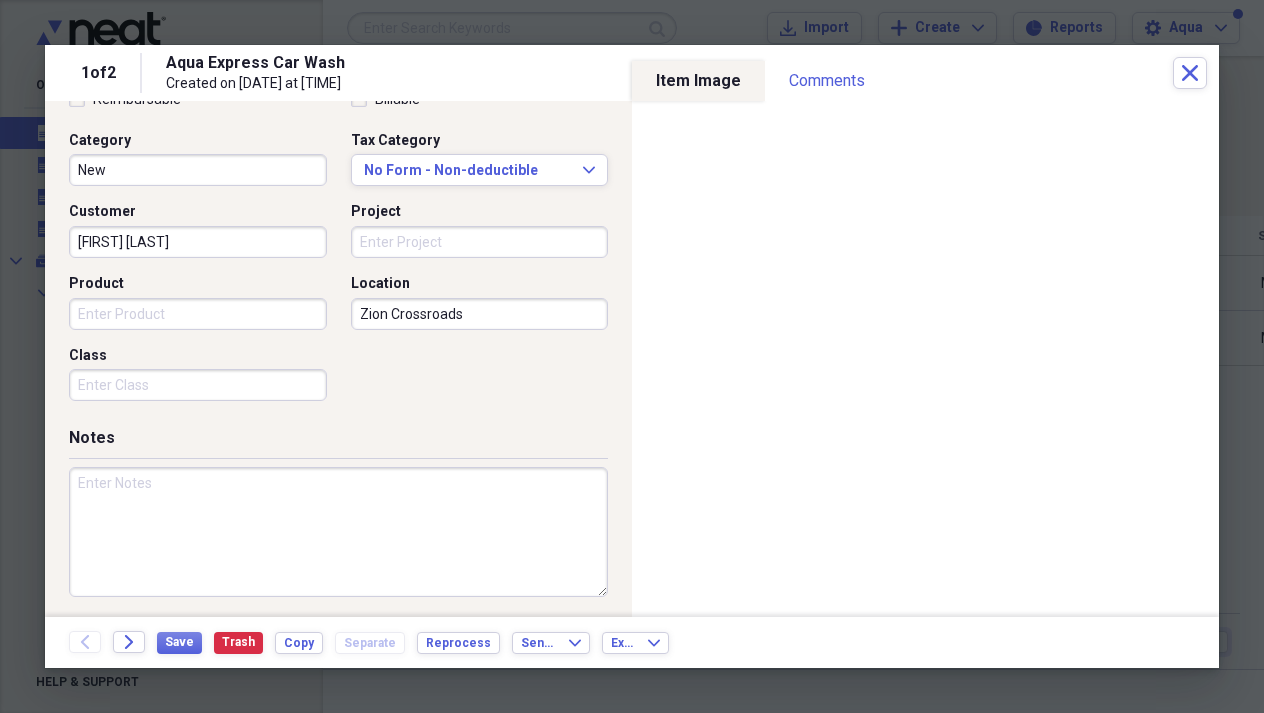 scroll, scrollTop: 498, scrollLeft: 0, axis: vertical 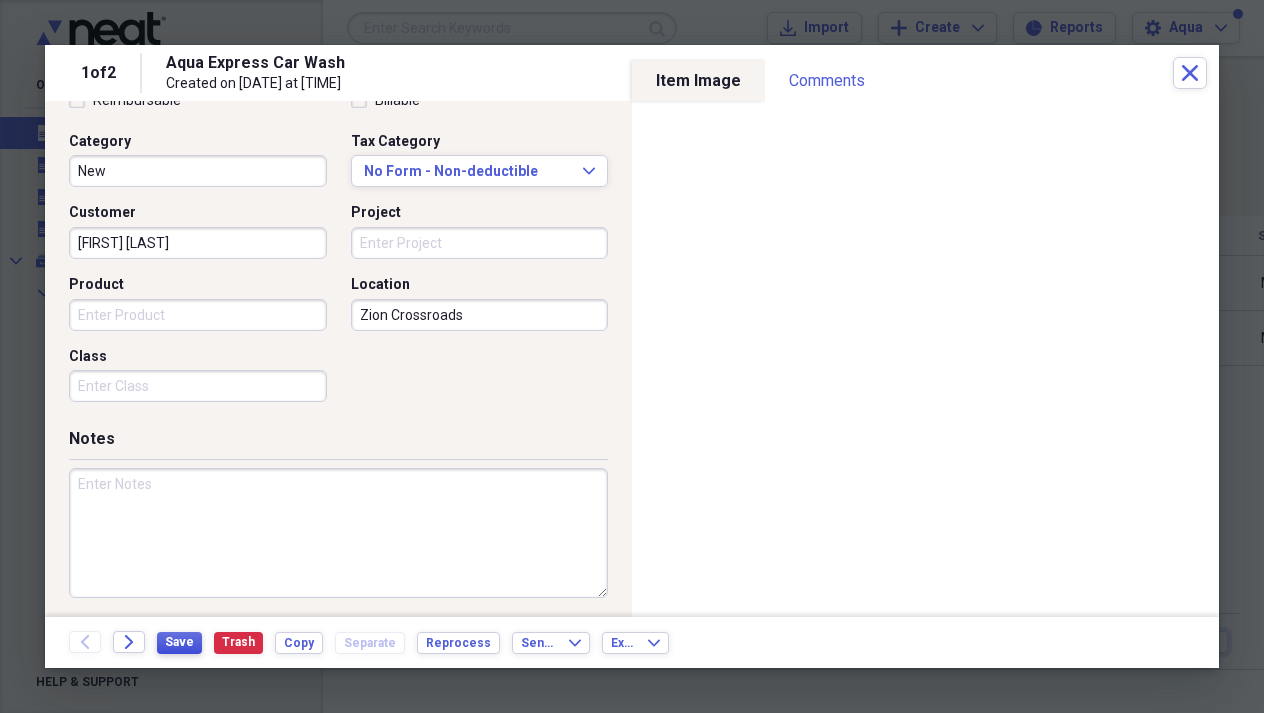 click on "Save" at bounding box center (179, 642) 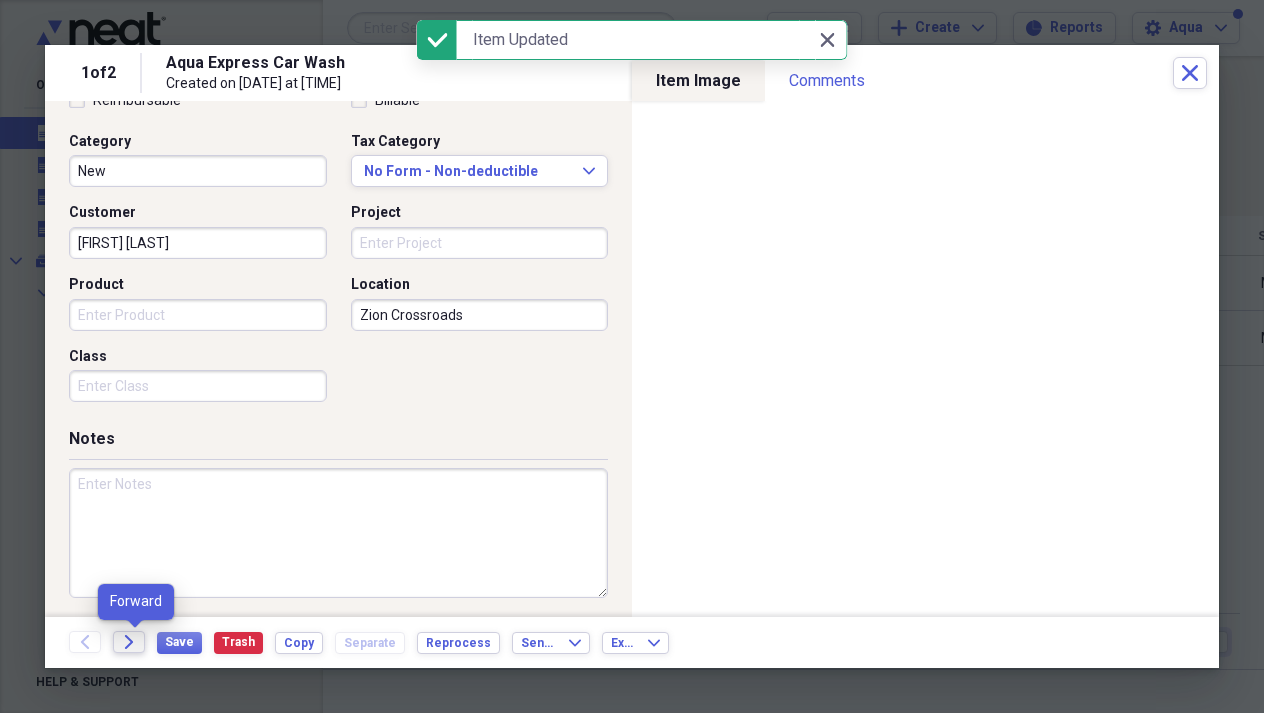 click on "Forward" at bounding box center [129, 642] 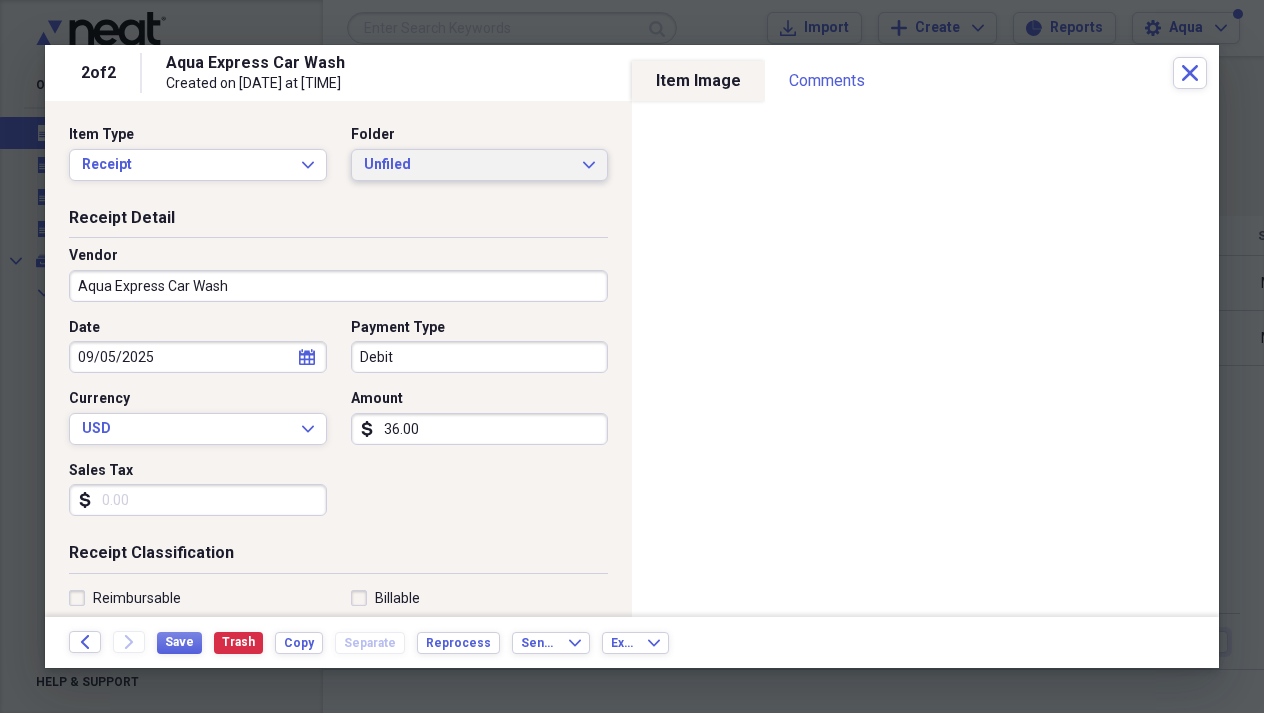 click on "Unfiled" at bounding box center (468, 165) 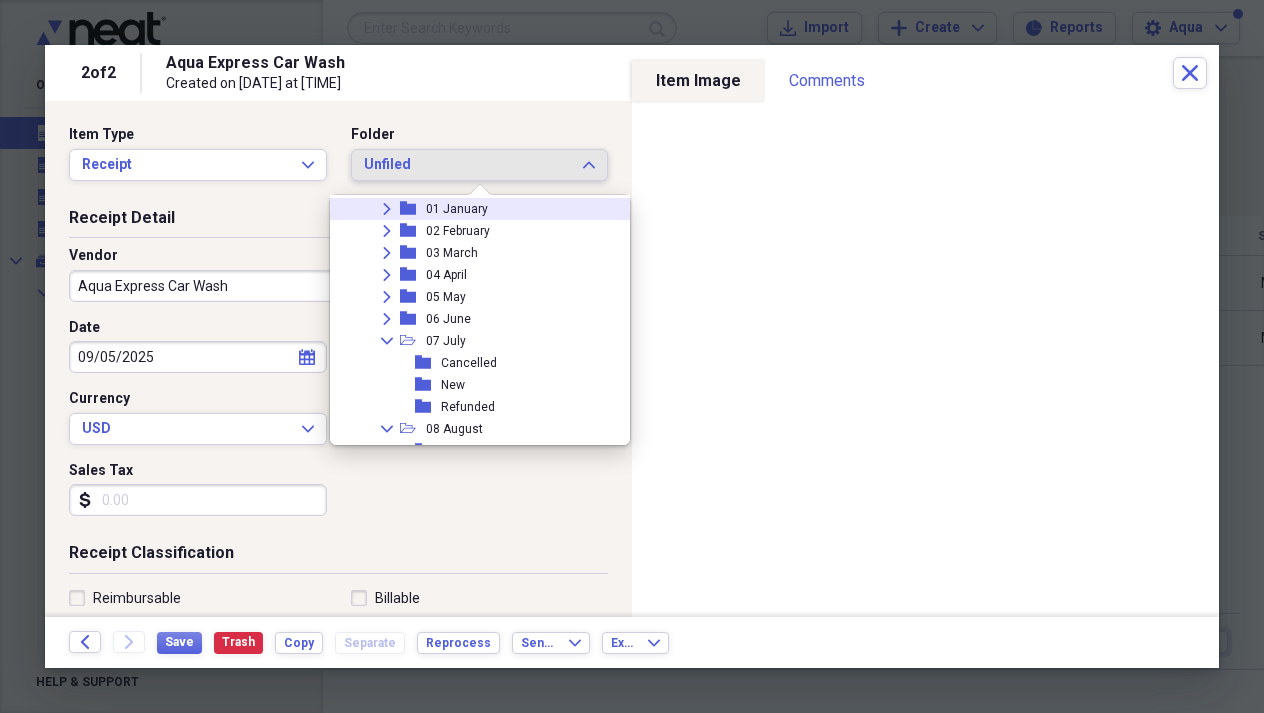 scroll, scrollTop: 201, scrollLeft: 0, axis: vertical 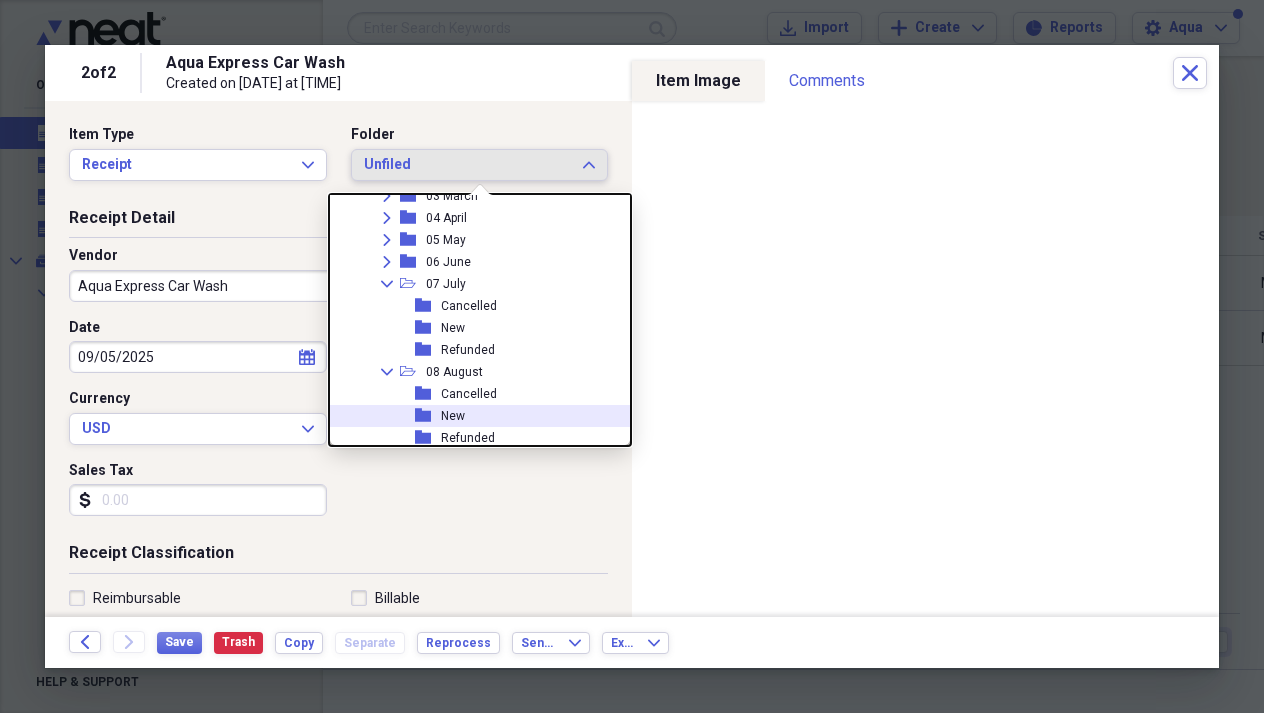 click on "New" at bounding box center (453, 416) 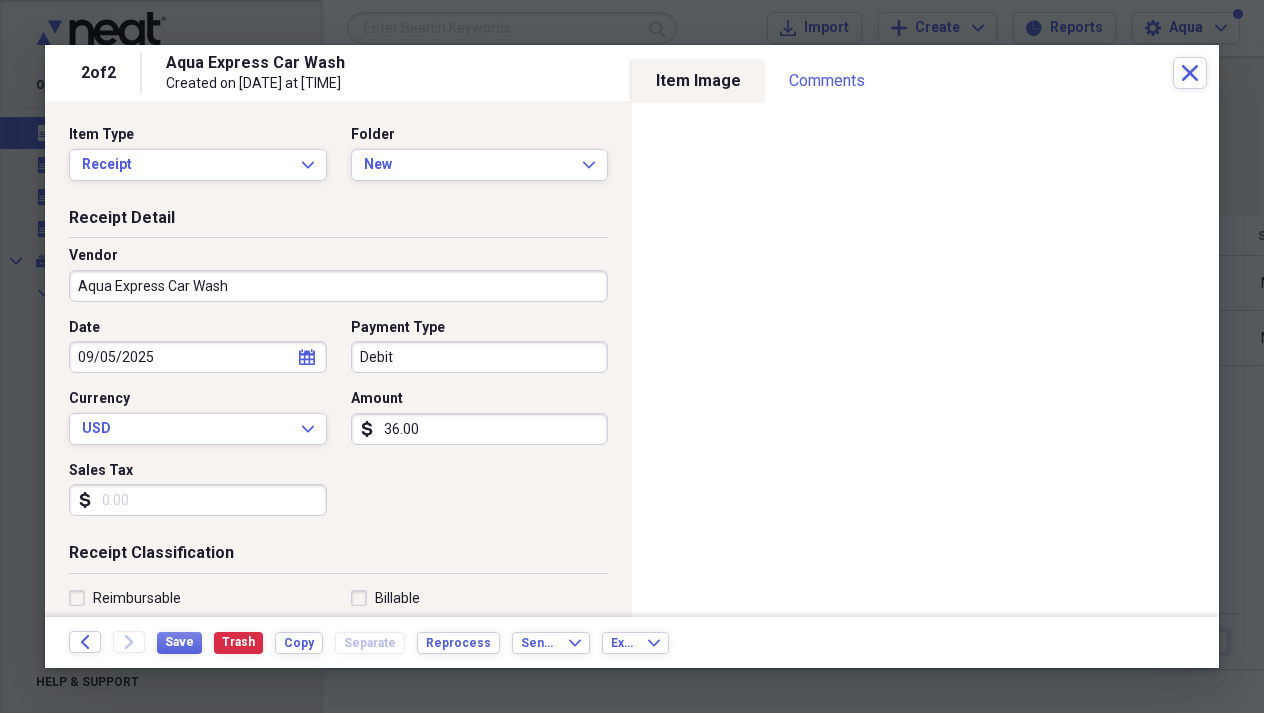 select on "8" 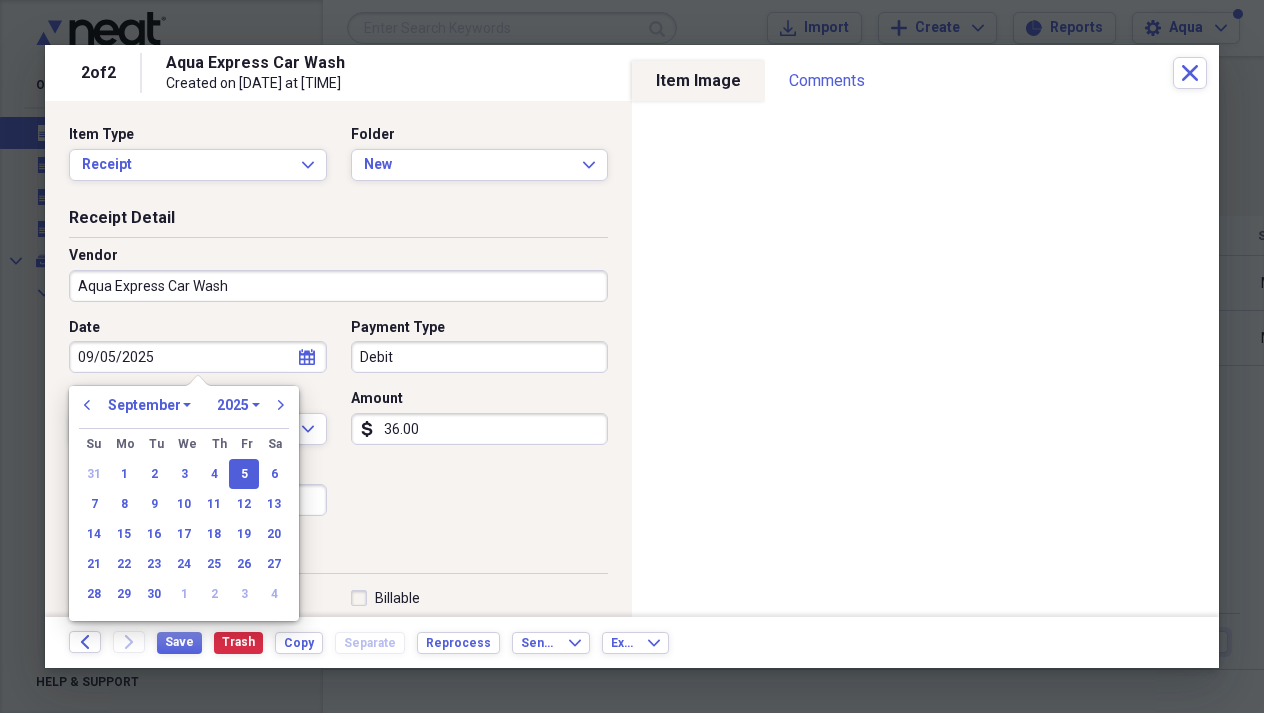 click on "09/05/2025" at bounding box center [198, 357] 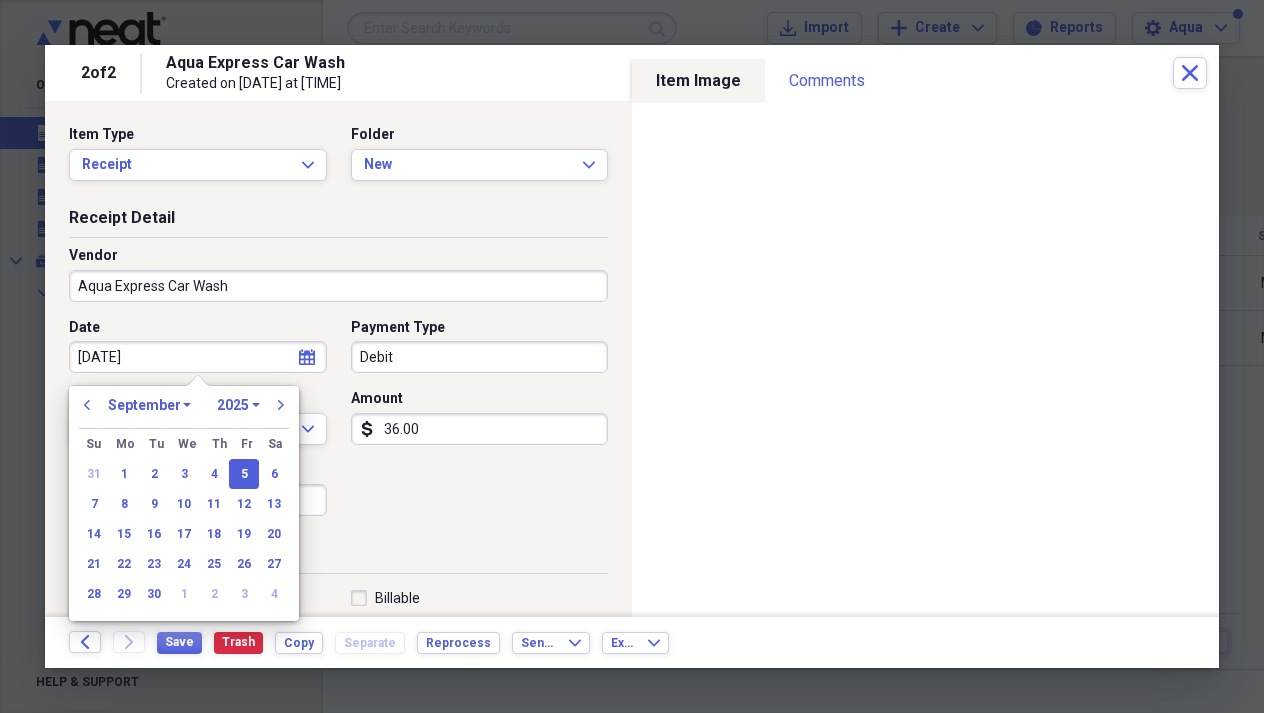 type on "08/05/2025" 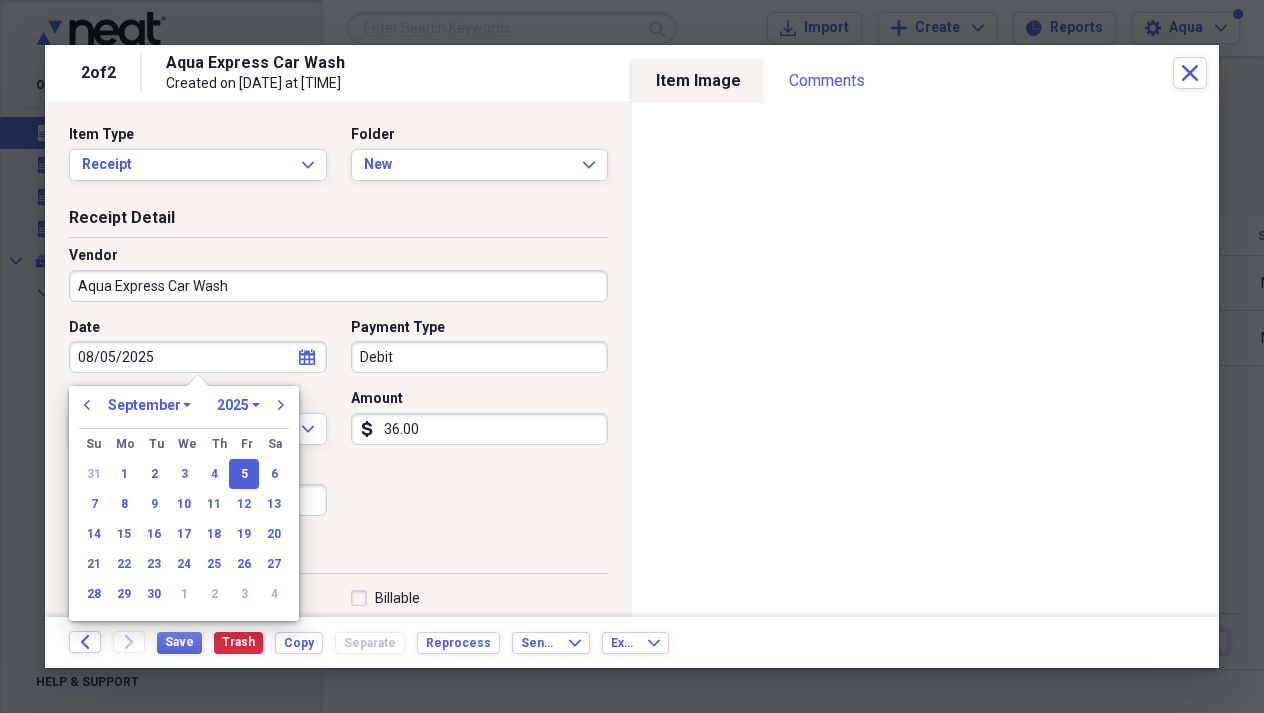 select on "7" 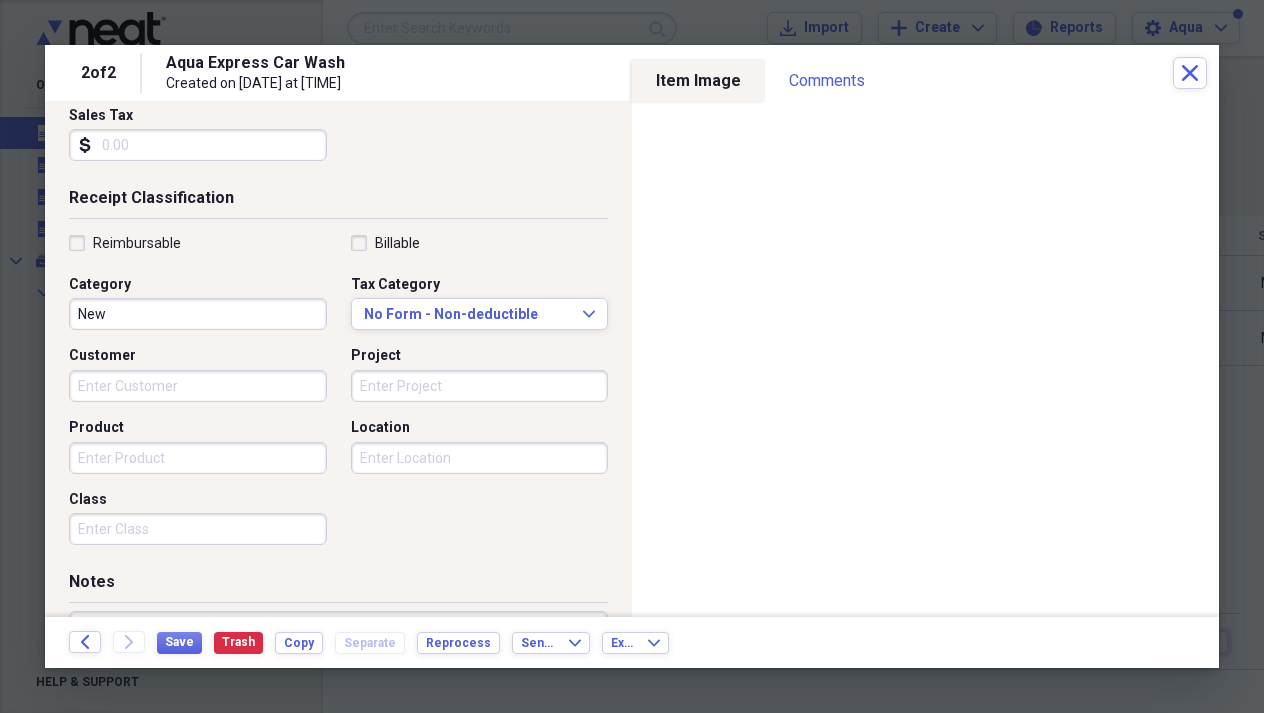 scroll, scrollTop: 380, scrollLeft: 0, axis: vertical 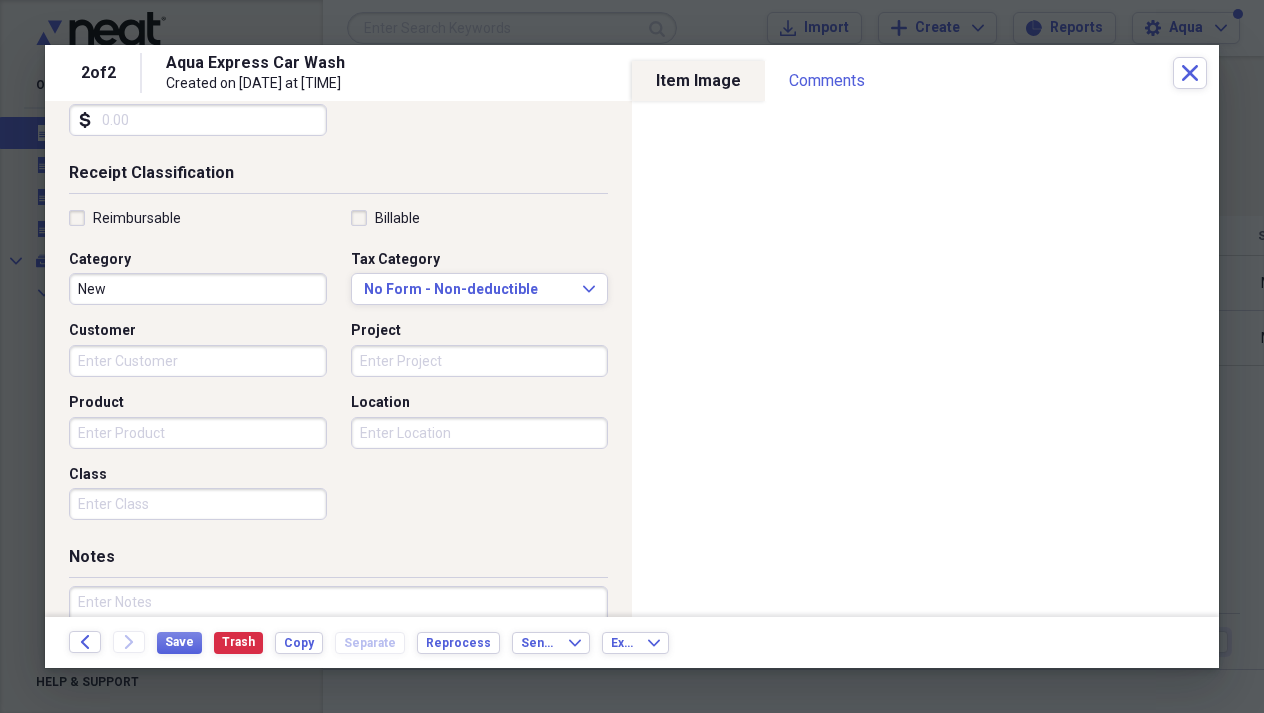 type on "08/05/2025" 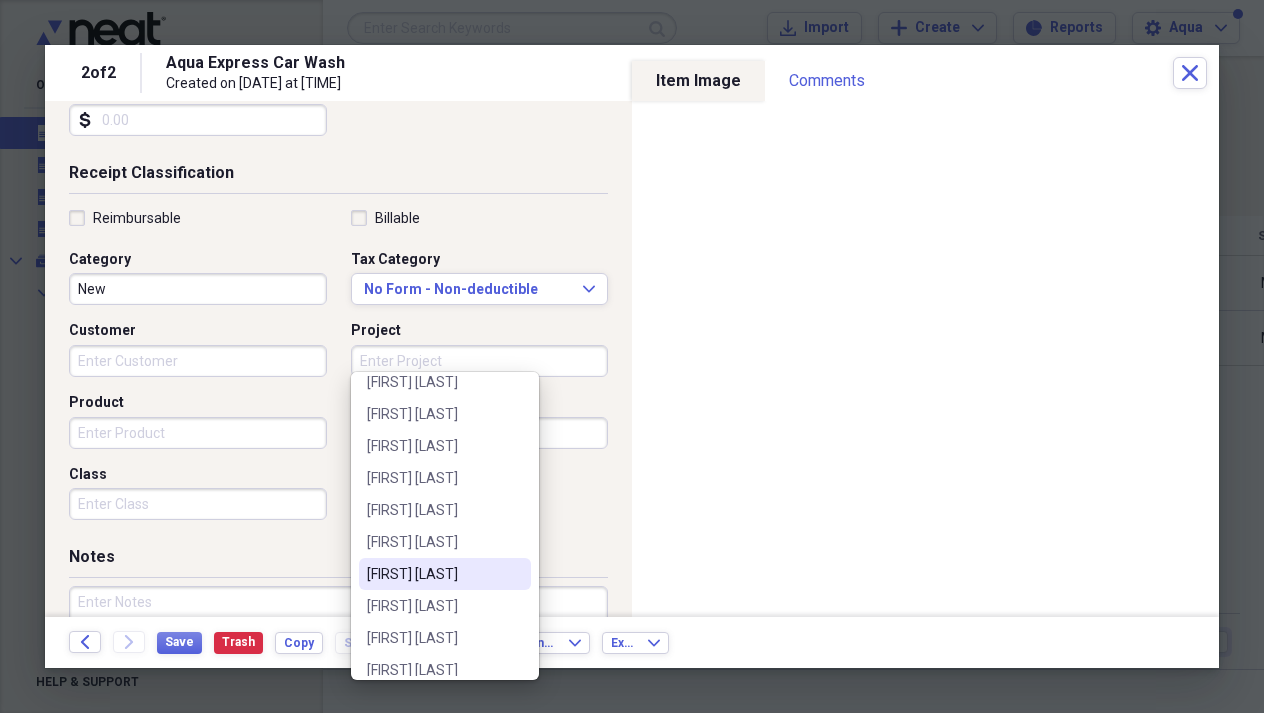 scroll, scrollTop: 51, scrollLeft: 0, axis: vertical 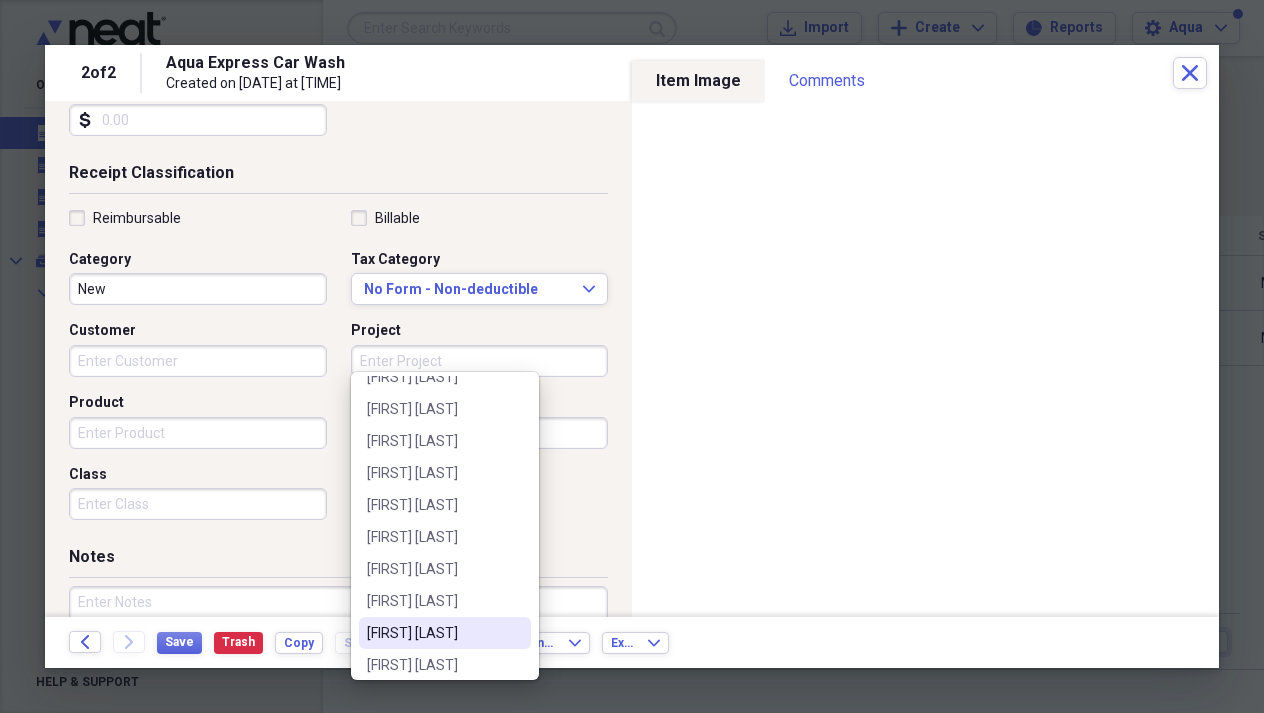 click on "[FIRST] [LAST]" at bounding box center [445, 633] 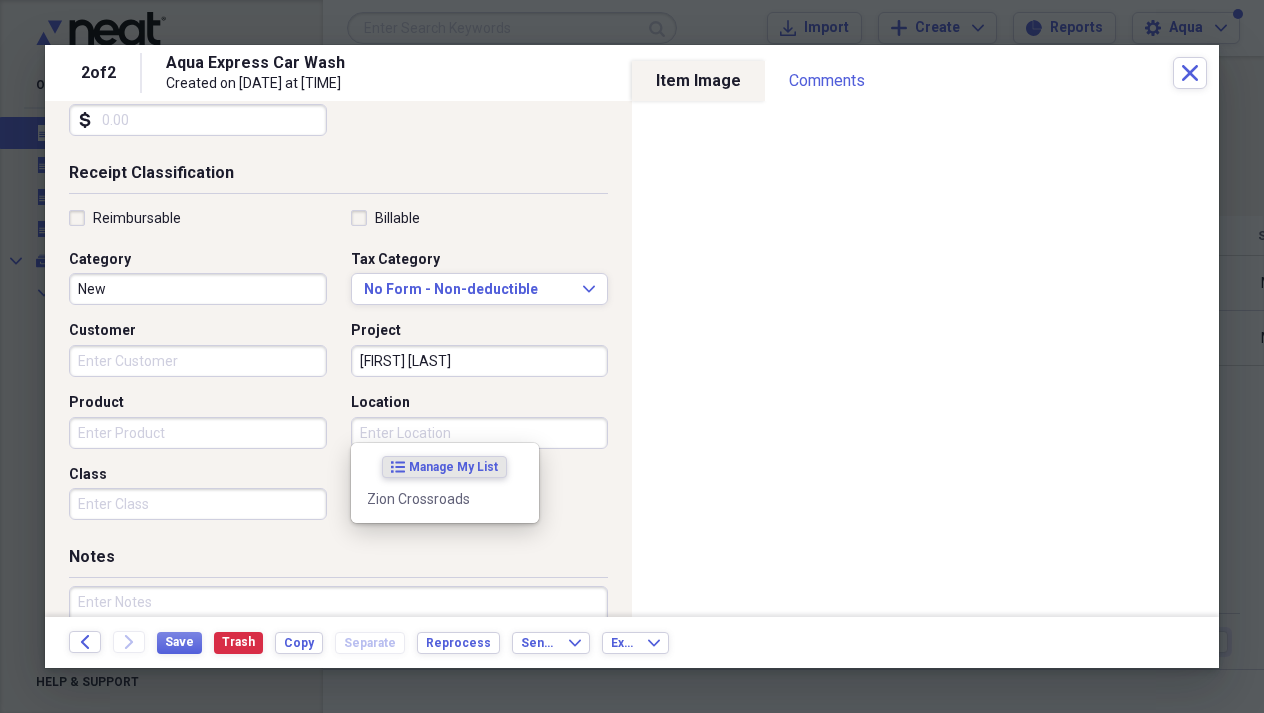 click on "Location" at bounding box center [480, 433] 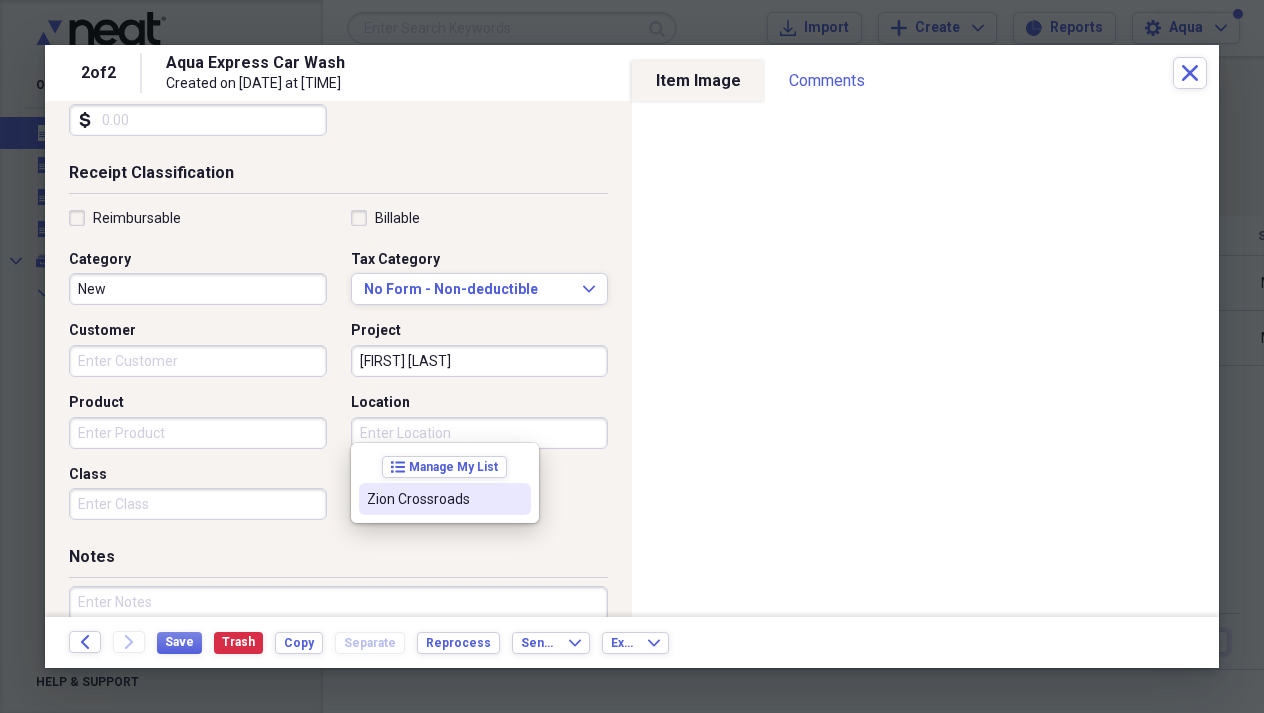 click on "Zion Crossroads" at bounding box center (433, 499) 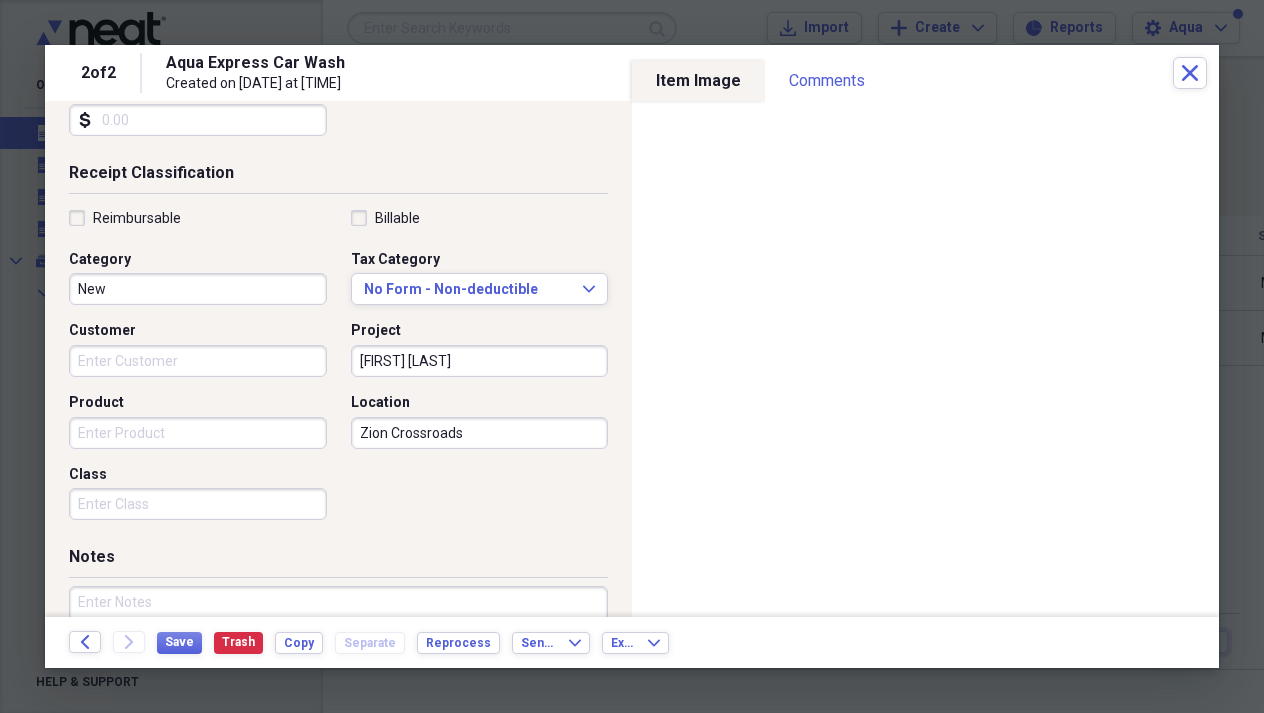 click on "Customer" at bounding box center [198, 361] 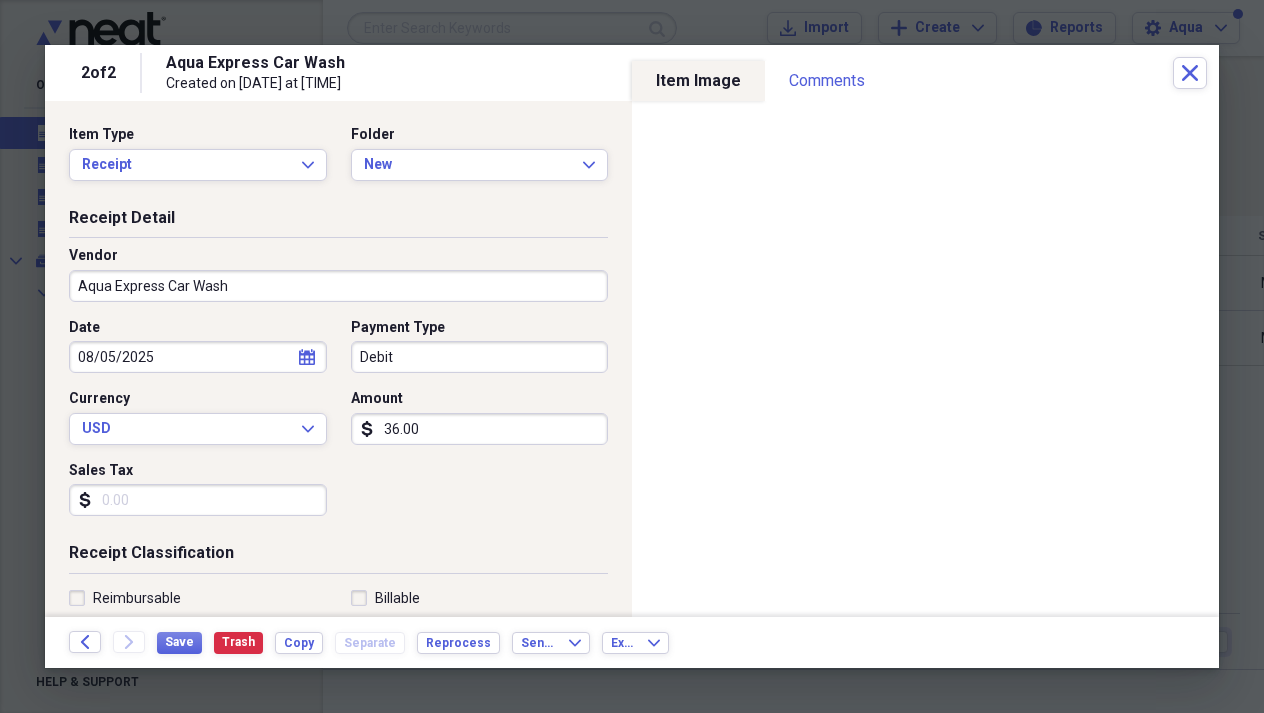 scroll, scrollTop: 0, scrollLeft: 0, axis: both 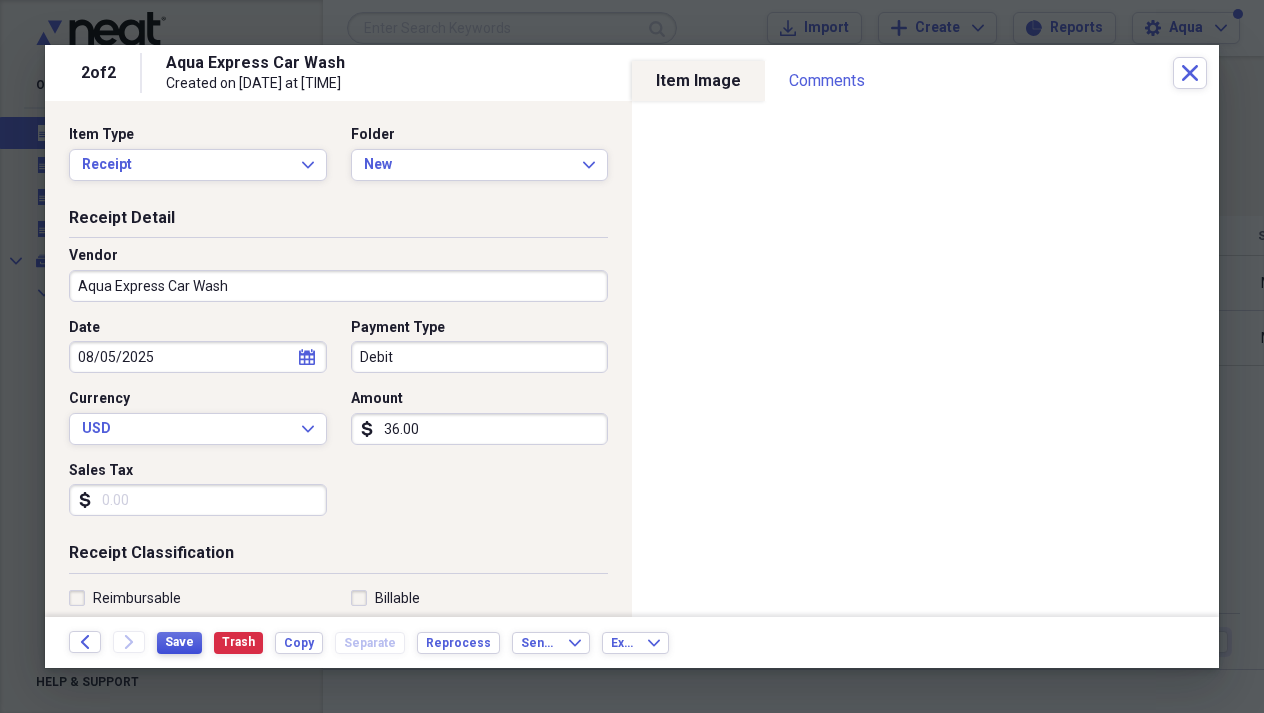 type on "[FIRST] [FIRST]" 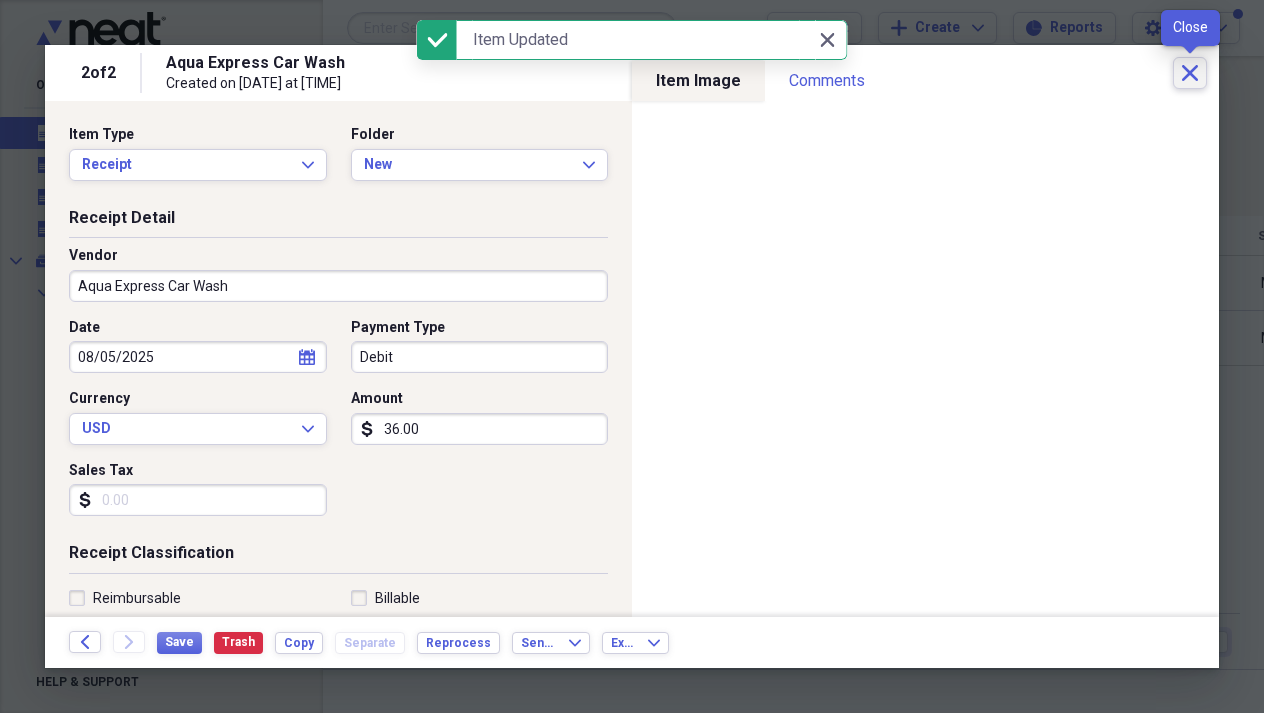 click on "Close" 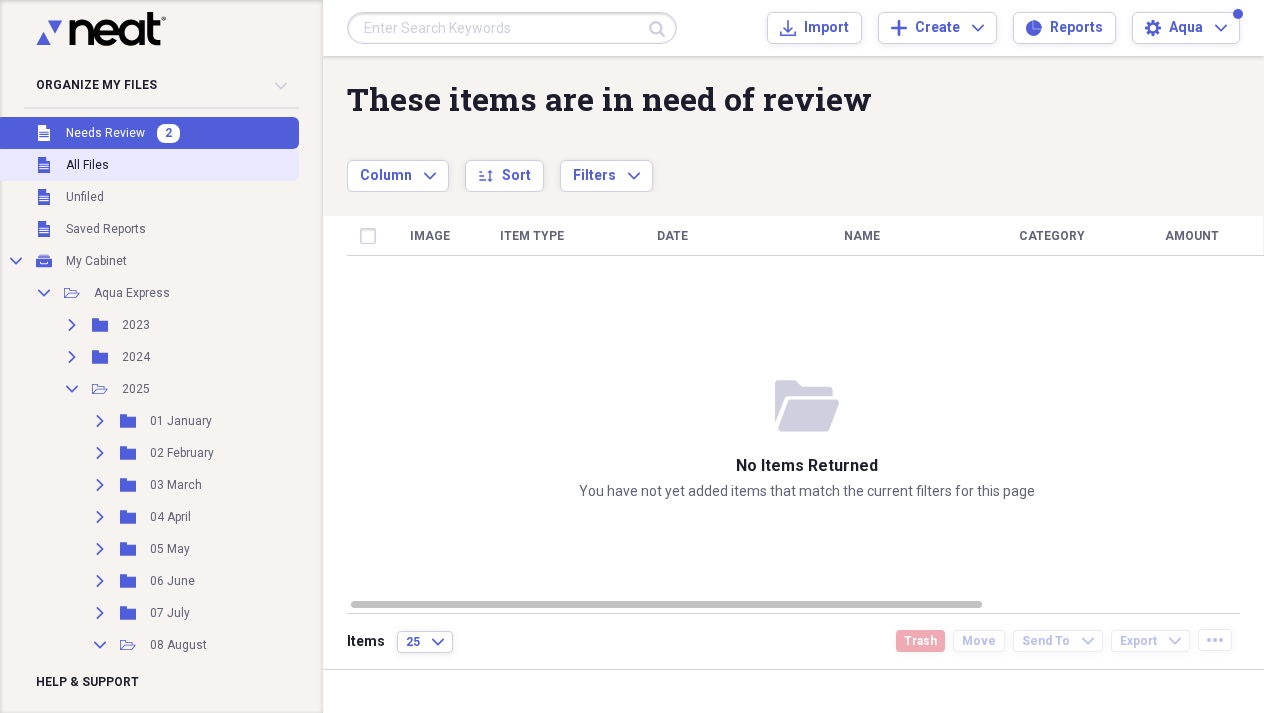 click on "Unfiled All Files" at bounding box center (147, 165) 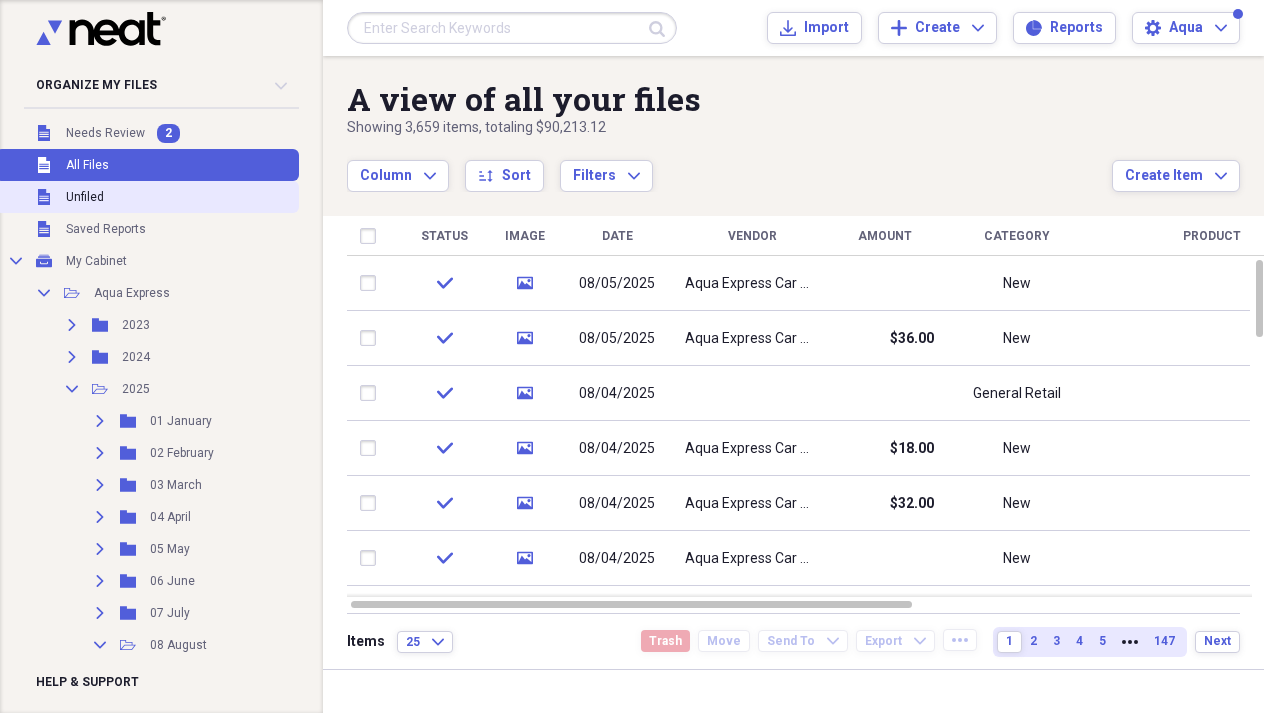 click on "Unfiled" at bounding box center [85, 197] 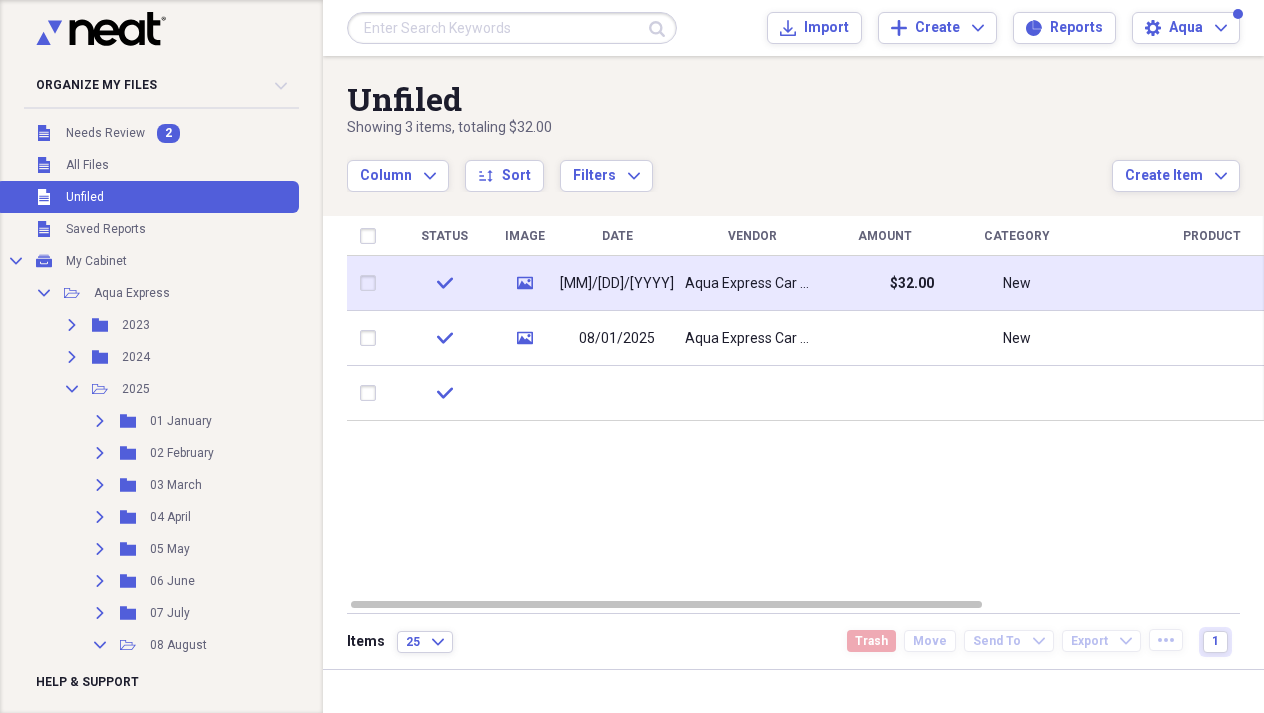 click on "Aqua Express Car Wash" at bounding box center (752, 283) 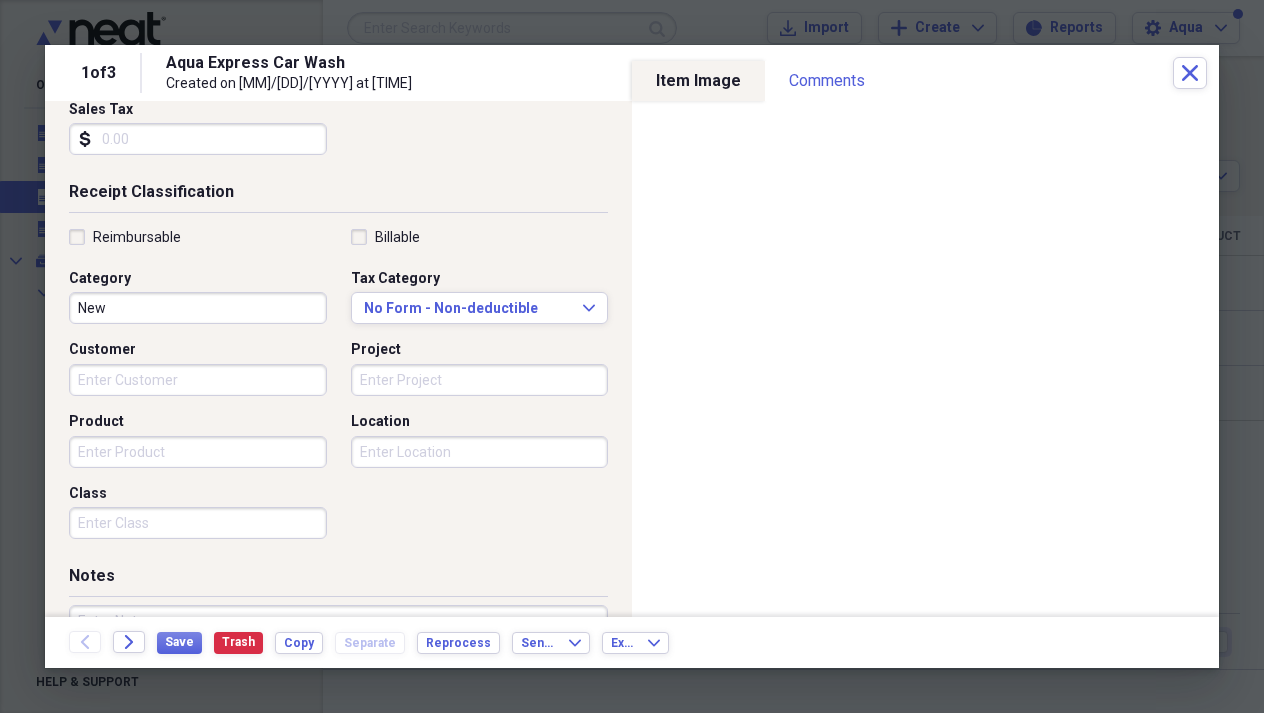 scroll, scrollTop: 399, scrollLeft: 0, axis: vertical 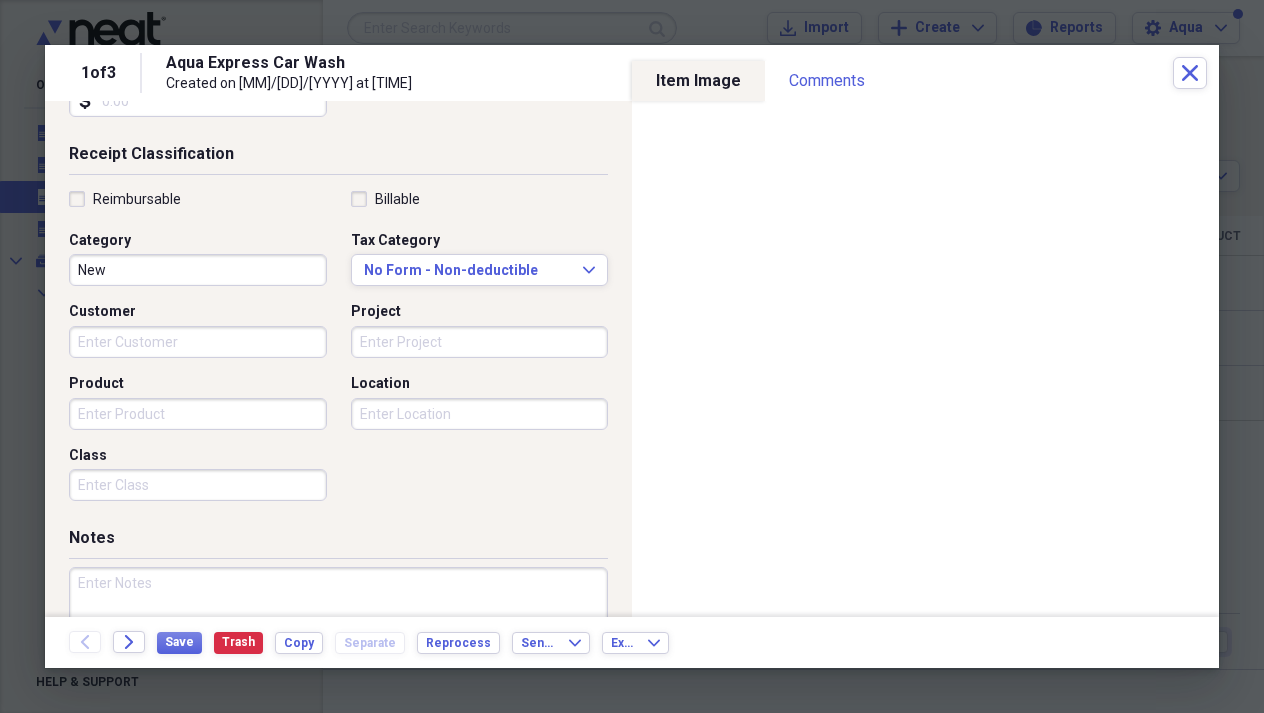 click on "Location" at bounding box center (480, 414) 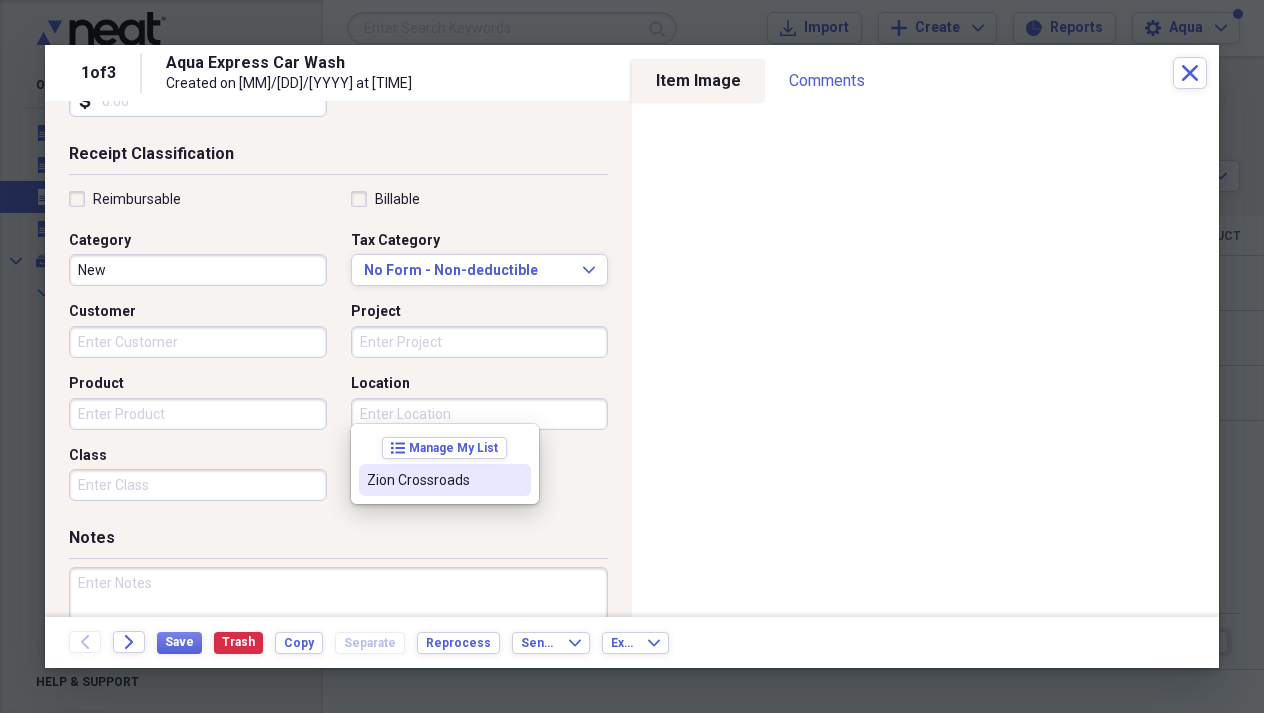 click on "list Manage My List [LOCATION]" at bounding box center [445, 464] 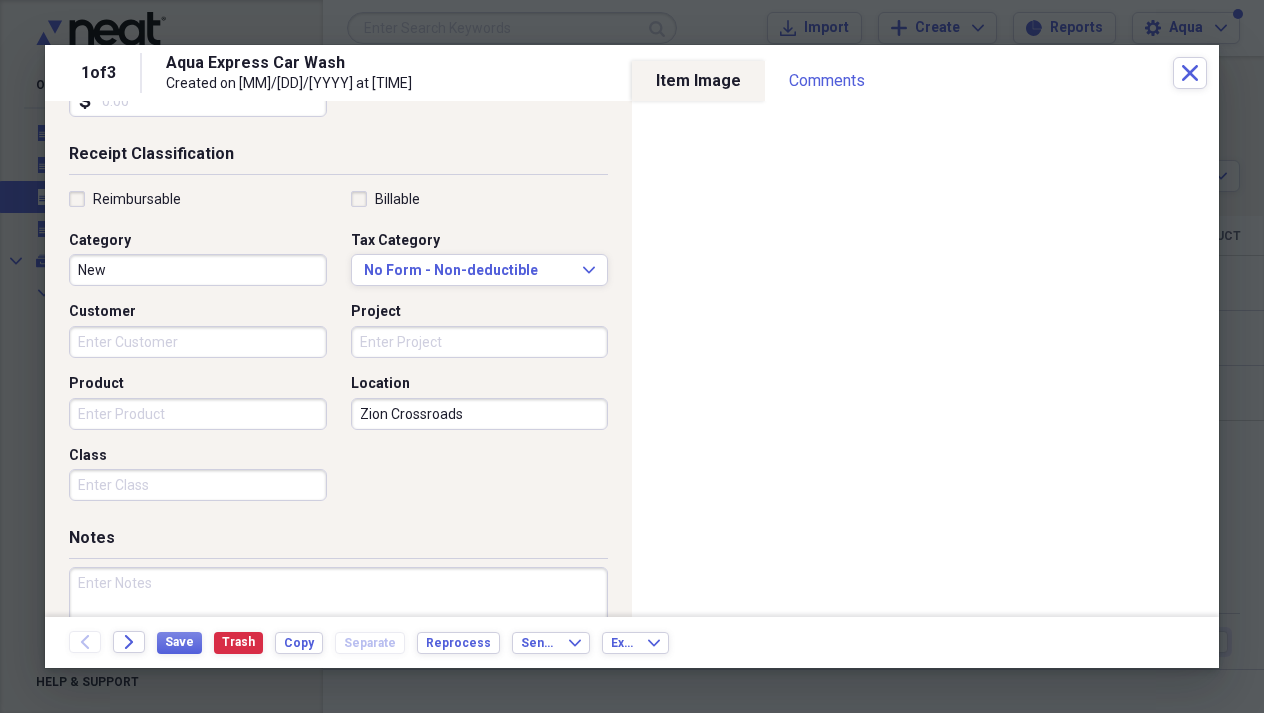 click on "Project" at bounding box center [480, 342] 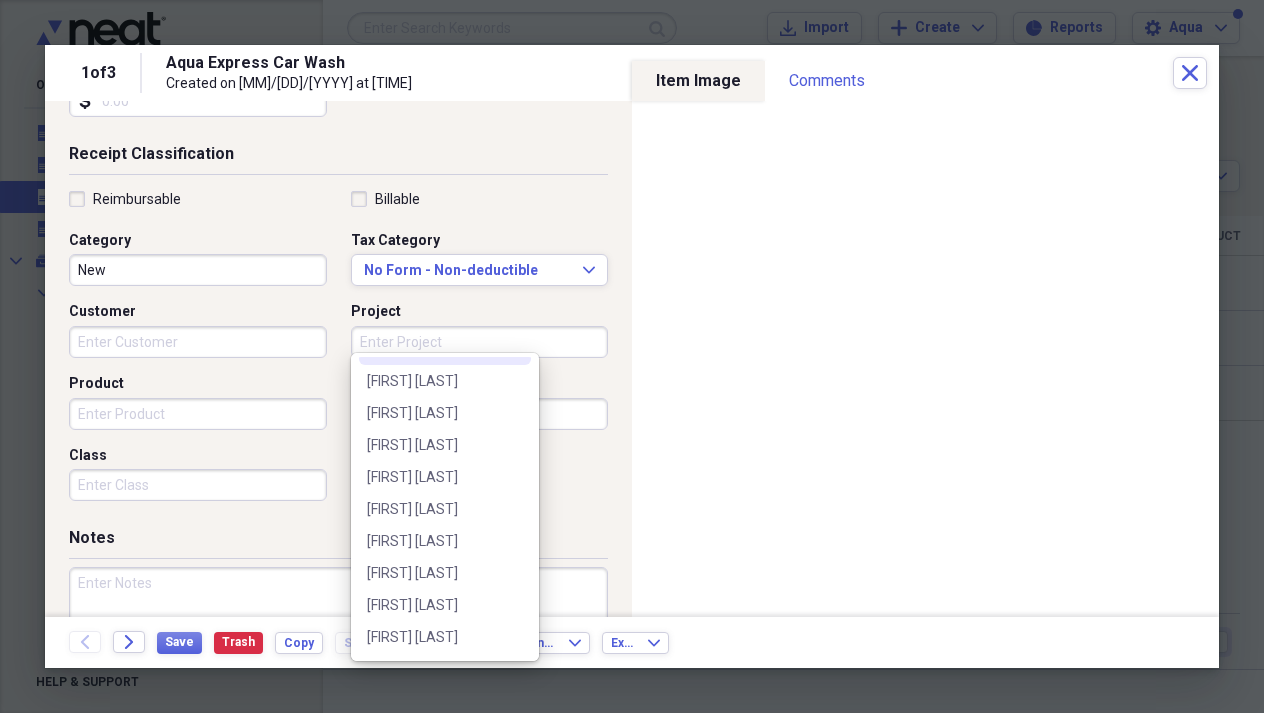 scroll, scrollTop: 233, scrollLeft: 0, axis: vertical 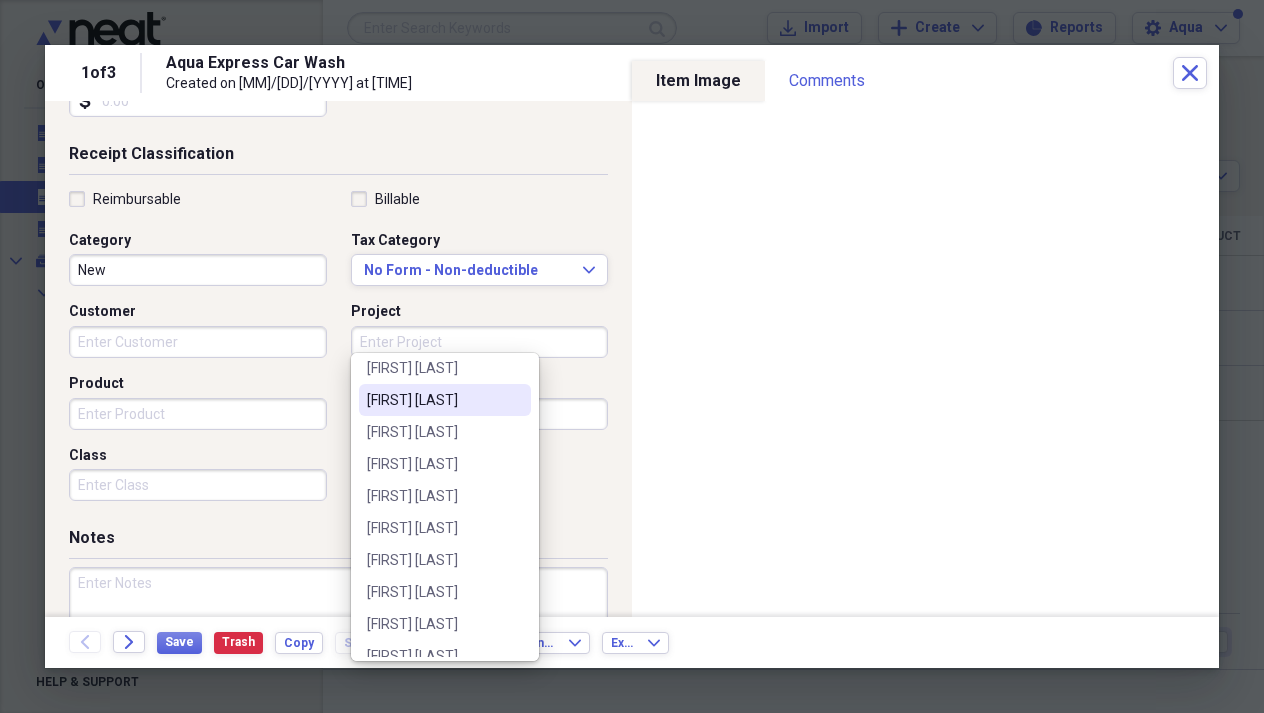 click on "[FIRST] [LAST]" at bounding box center (433, 400) 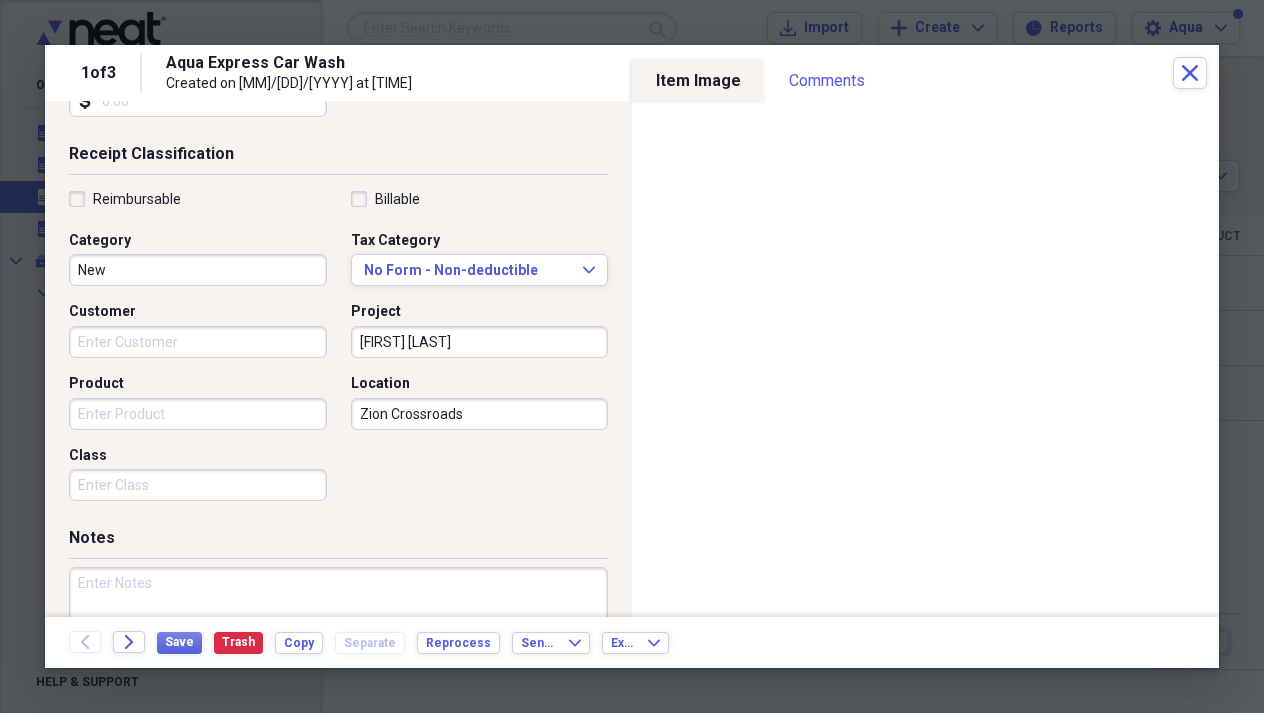 click on "Customer" at bounding box center [198, 342] 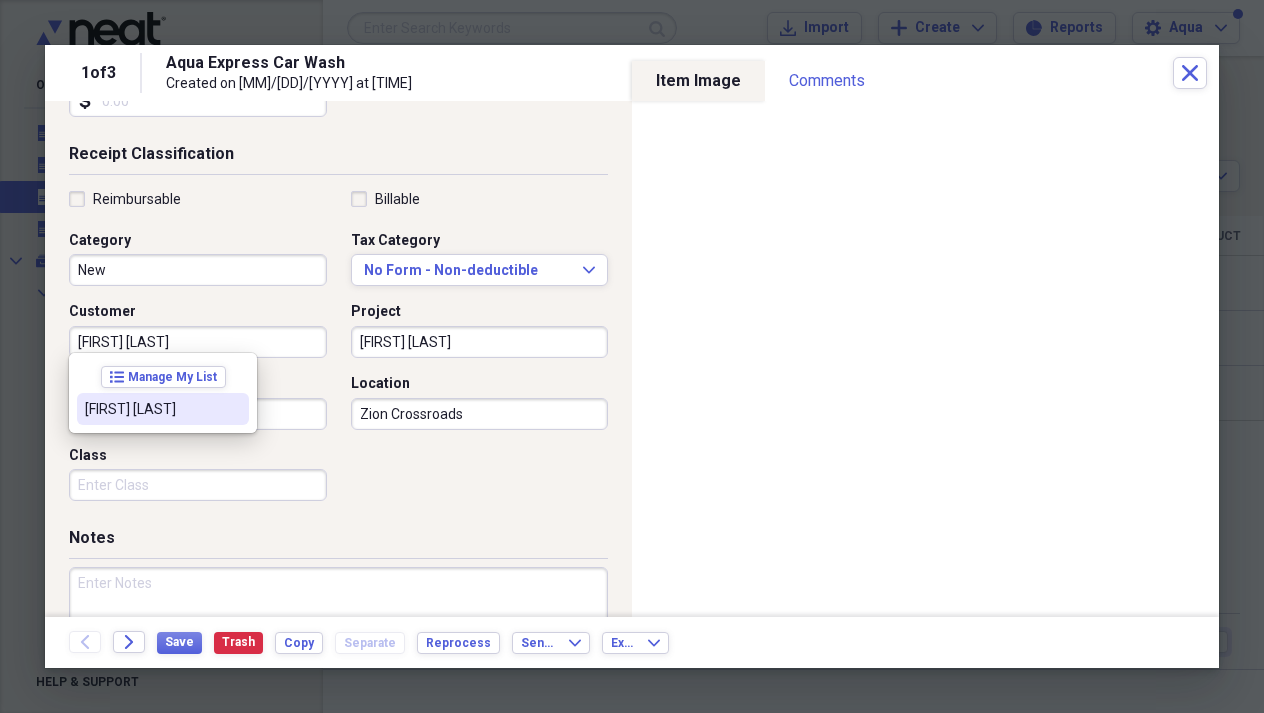 type on "[FIRST] [LAST]" 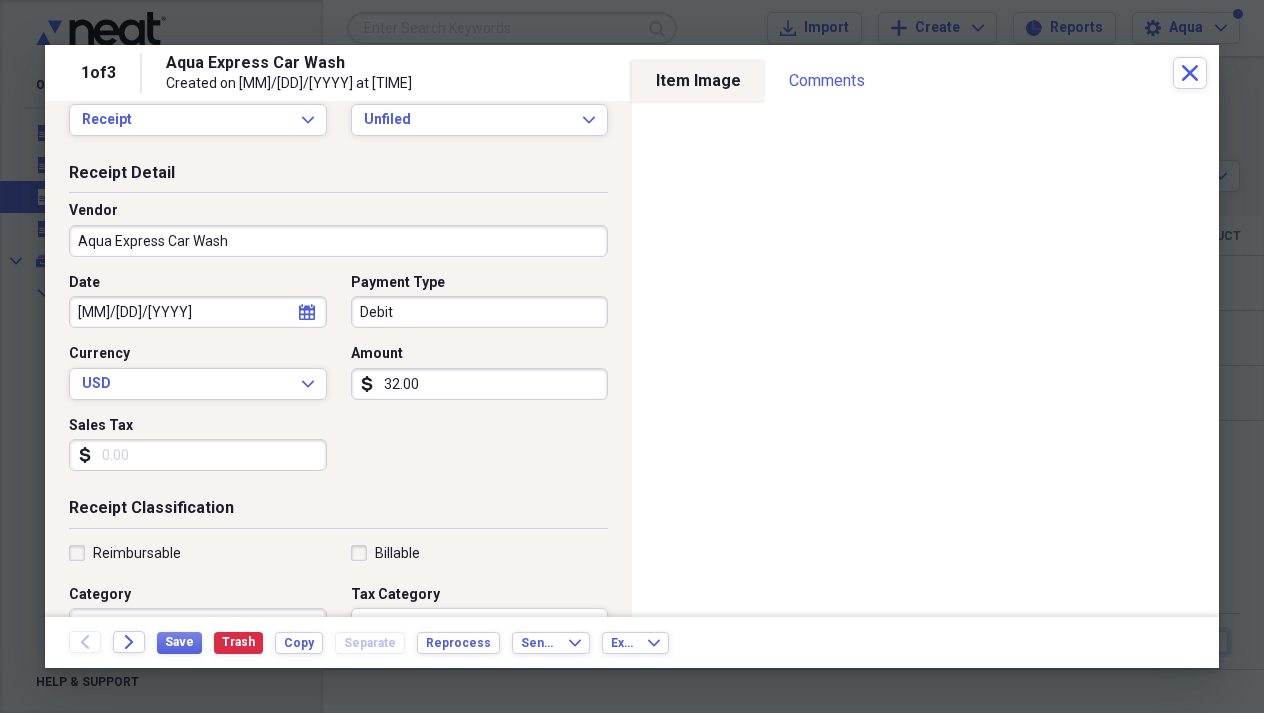 scroll, scrollTop: 32, scrollLeft: 0, axis: vertical 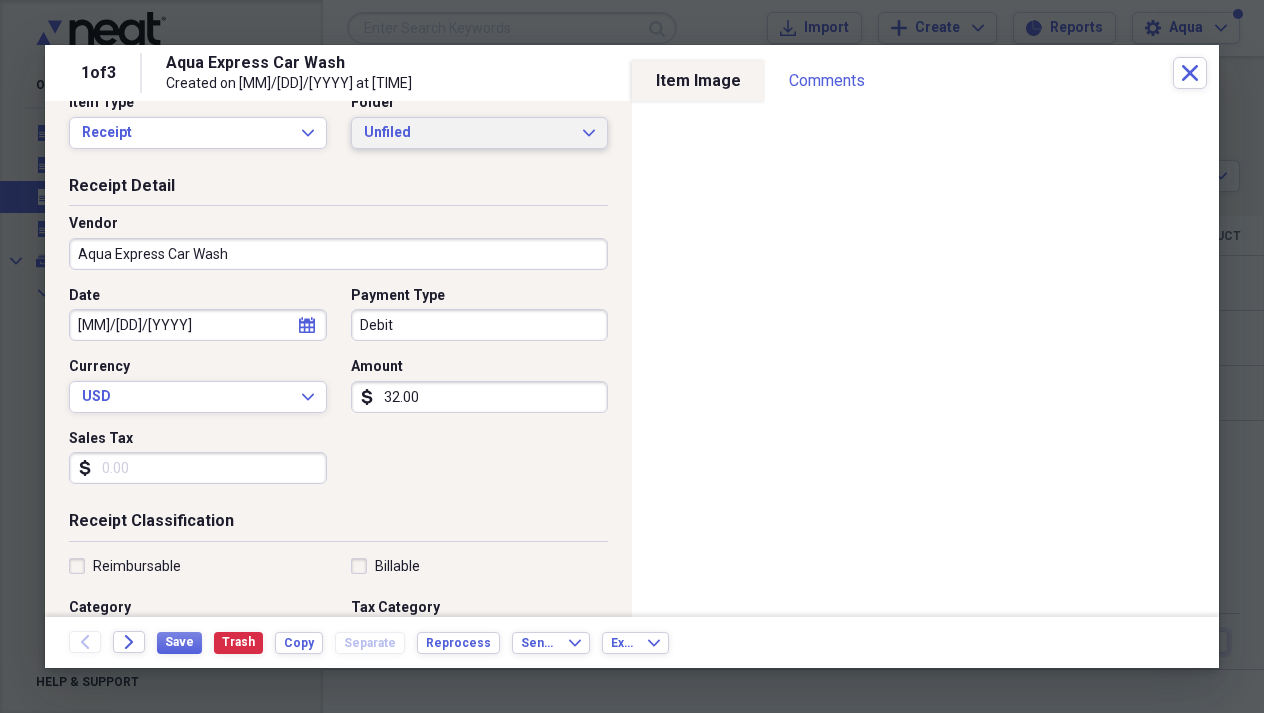 click on "Unfiled Expand" at bounding box center (480, 133) 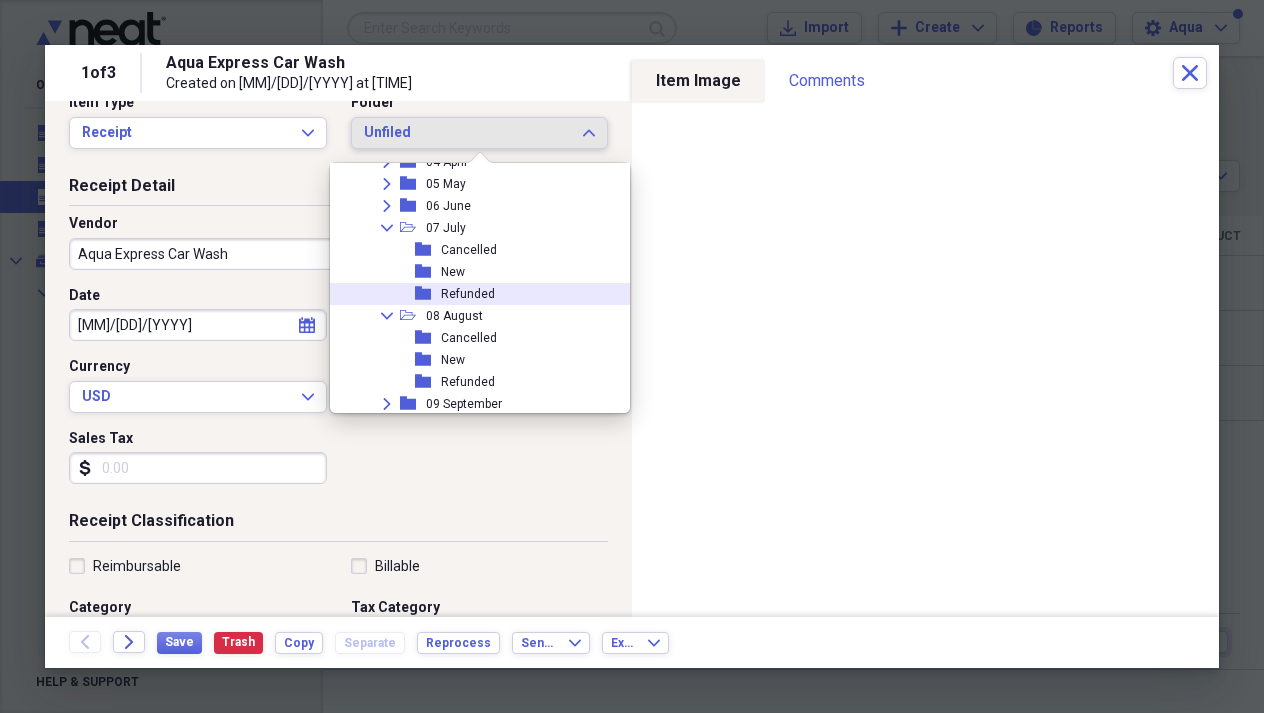 scroll, scrollTop: 247, scrollLeft: 0, axis: vertical 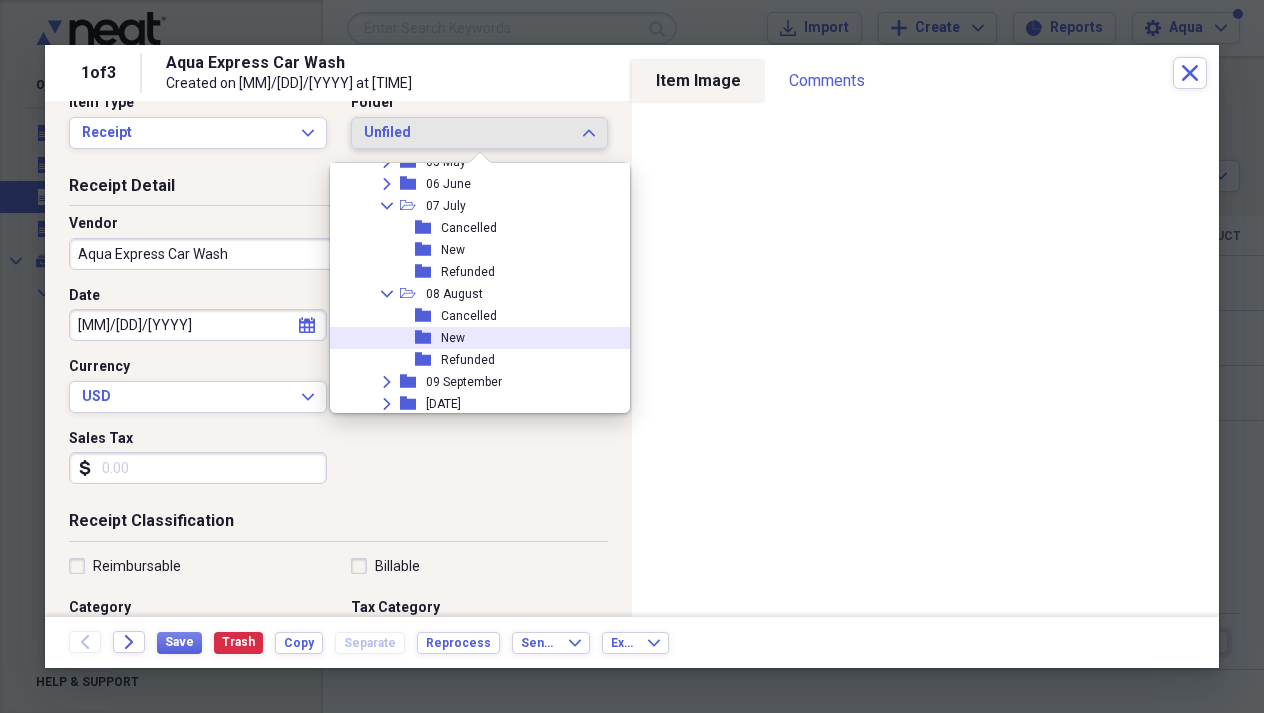 click on "New" at bounding box center [453, 338] 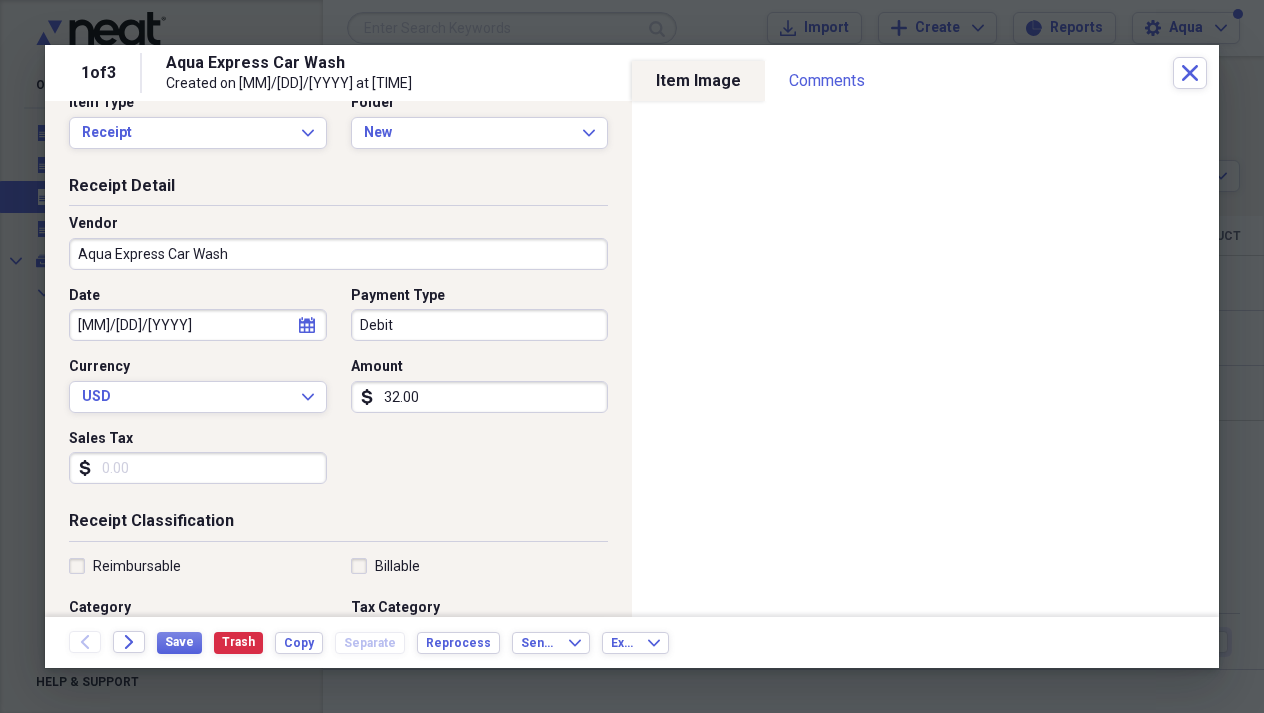 select on "8" 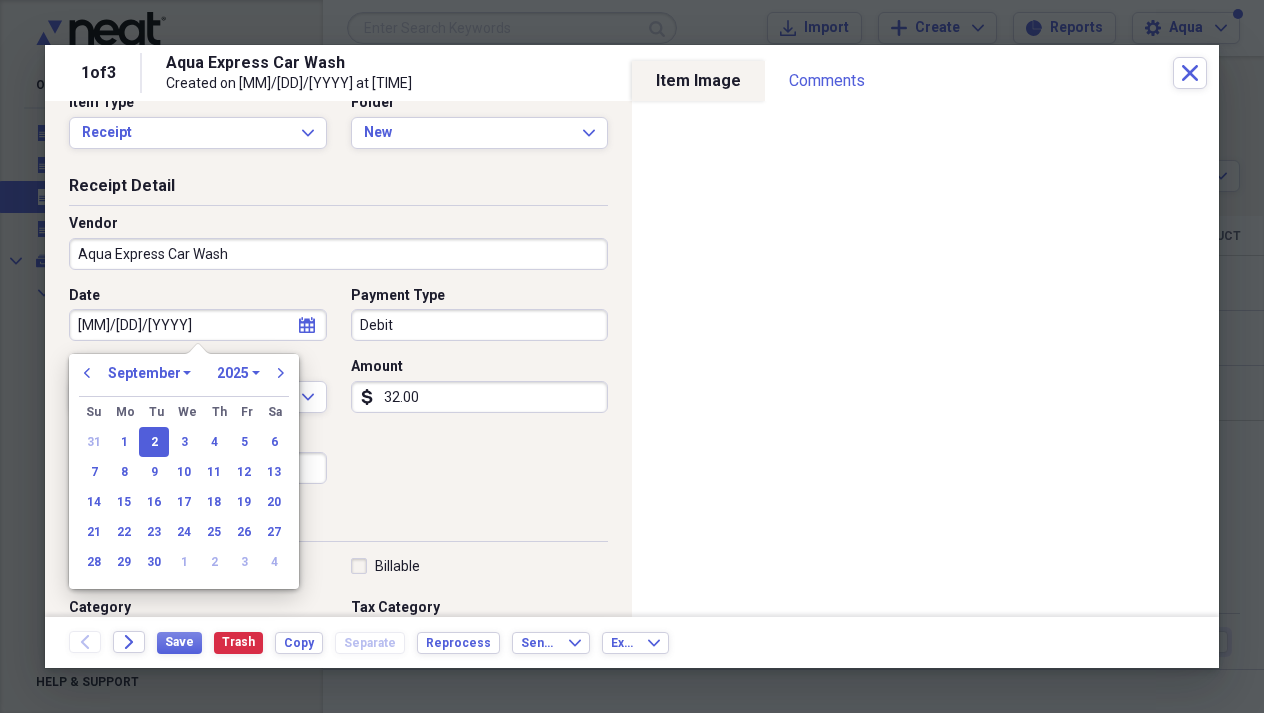 click on "[MM]/[DD]/[YYYY]" at bounding box center [198, 325] 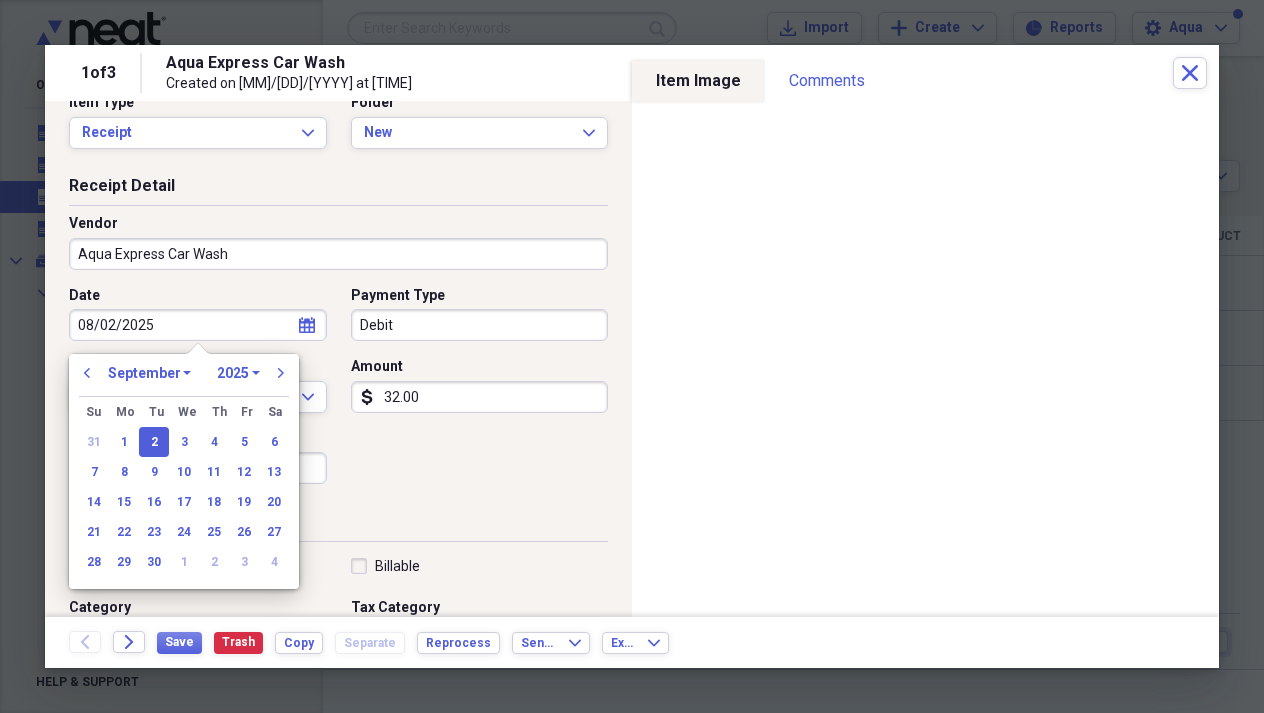 select on "7" 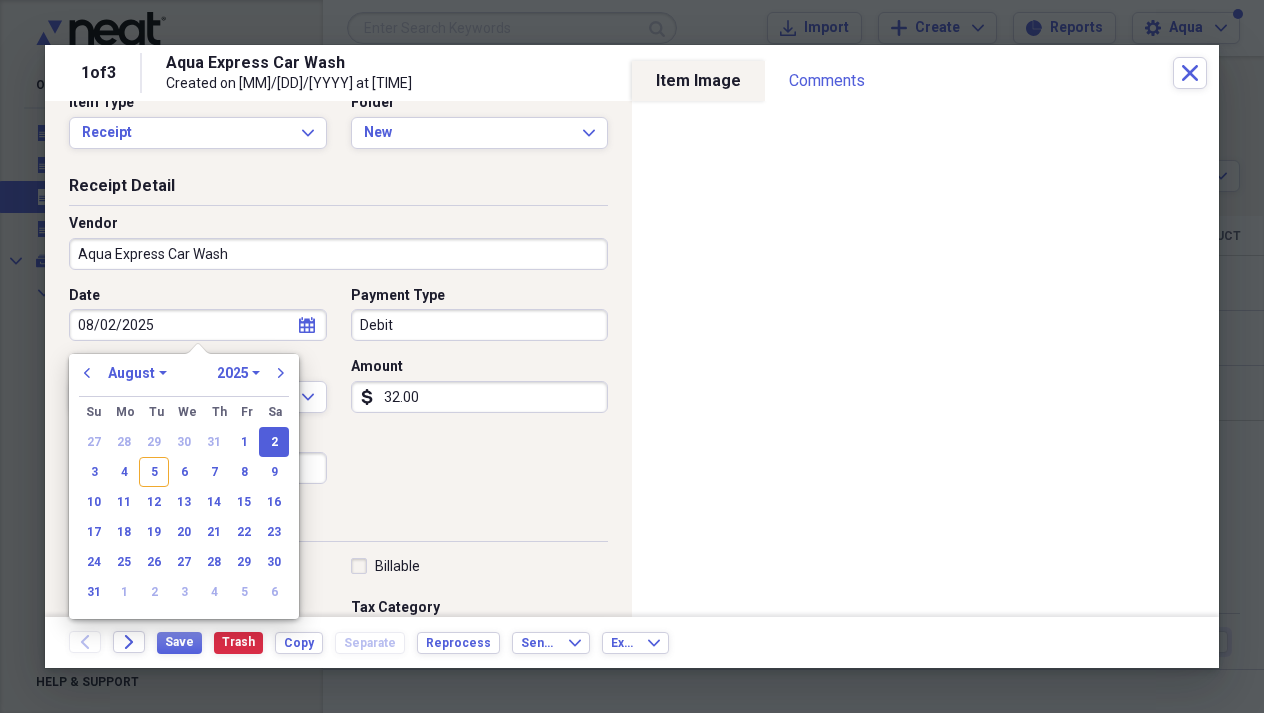 type on "08/02/2025" 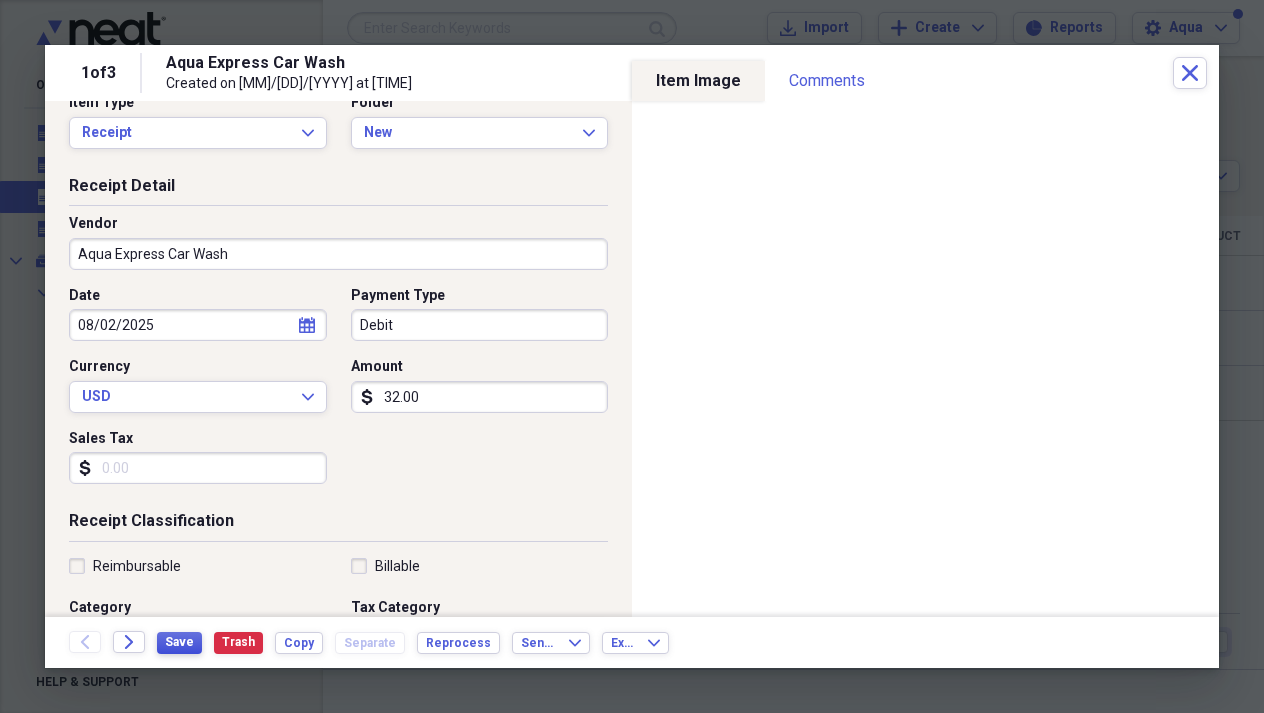 click on "Save" at bounding box center [179, 642] 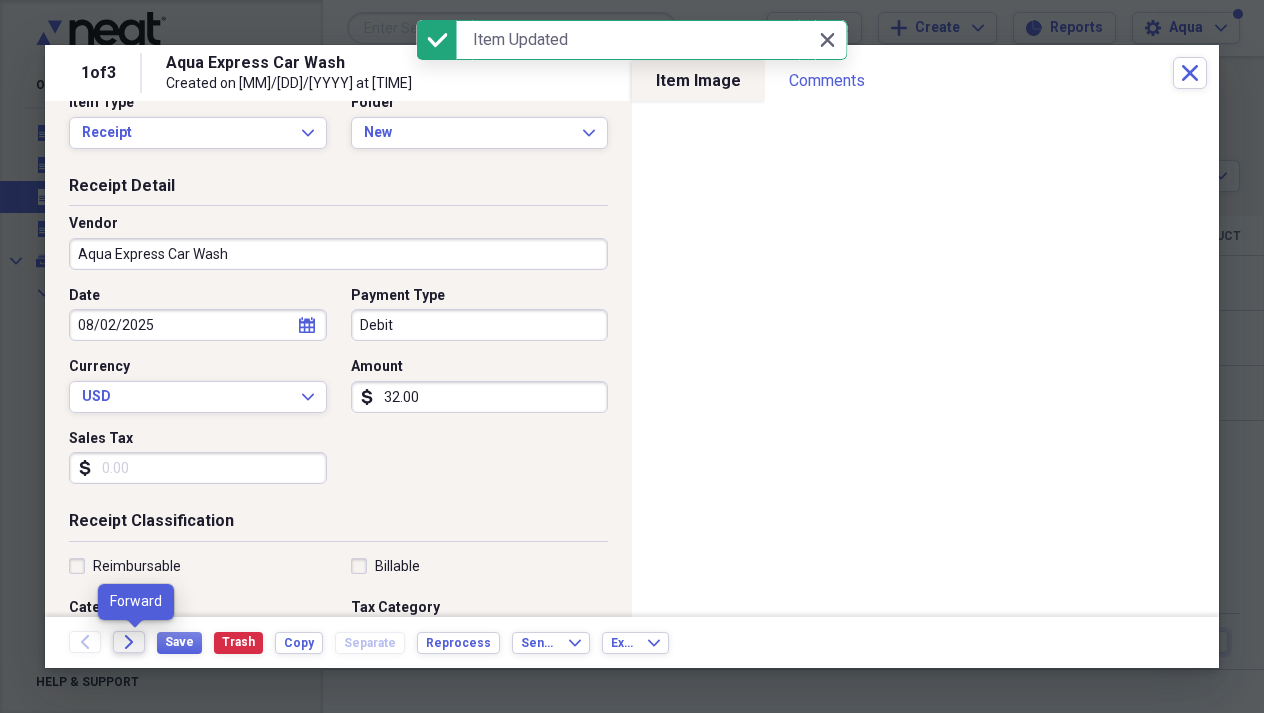 click on "Forward" 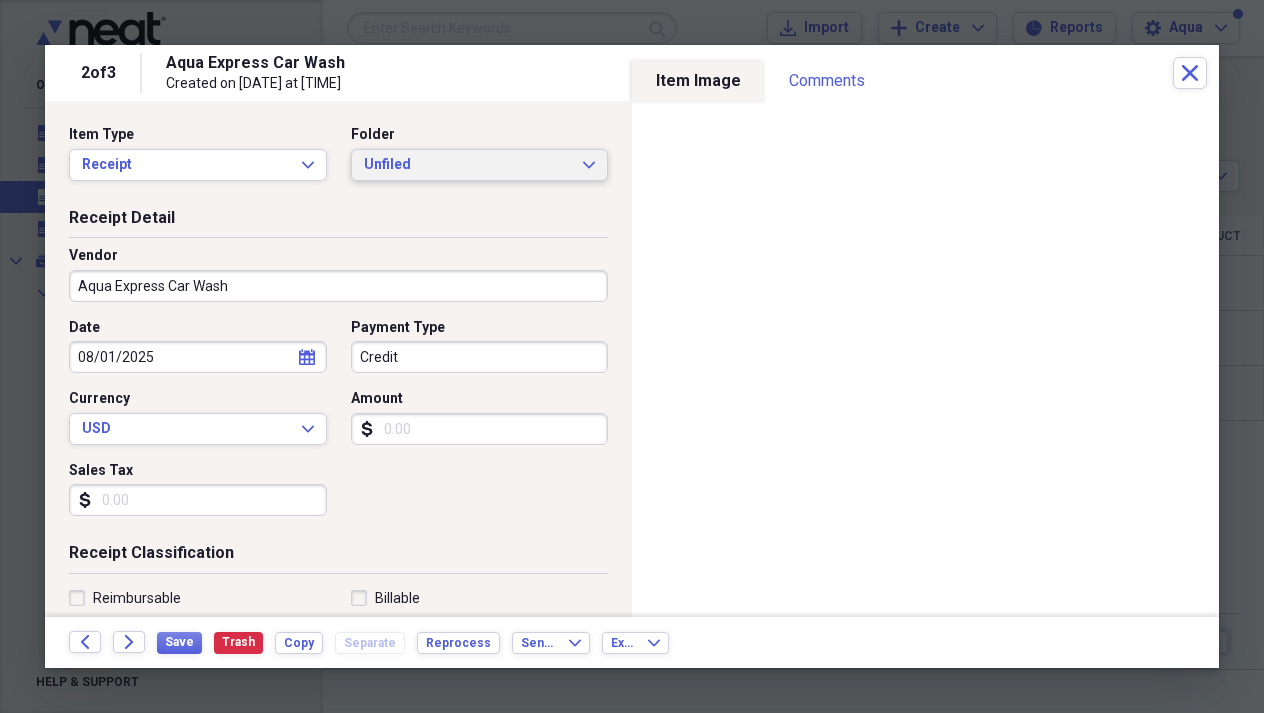 click on "Unfiled" at bounding box center (468, 165) 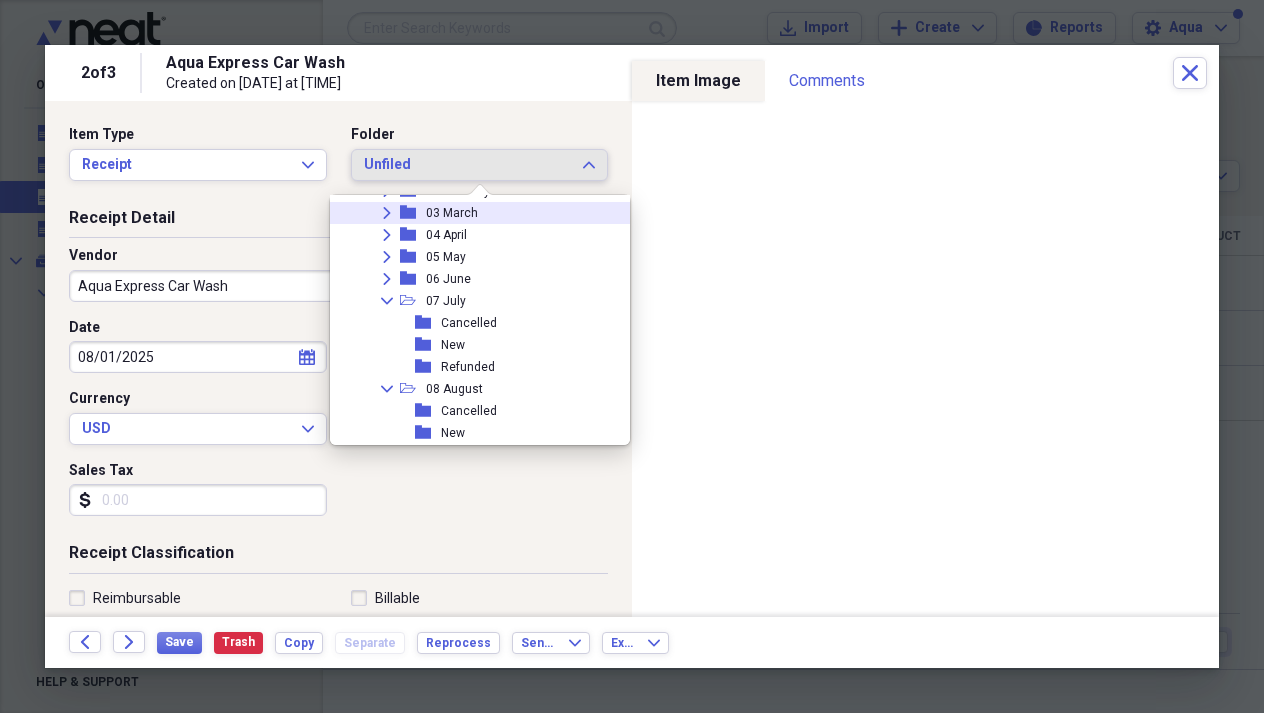 scroll, scrollTop: 188, scrollLeft: 0, axis: vertical 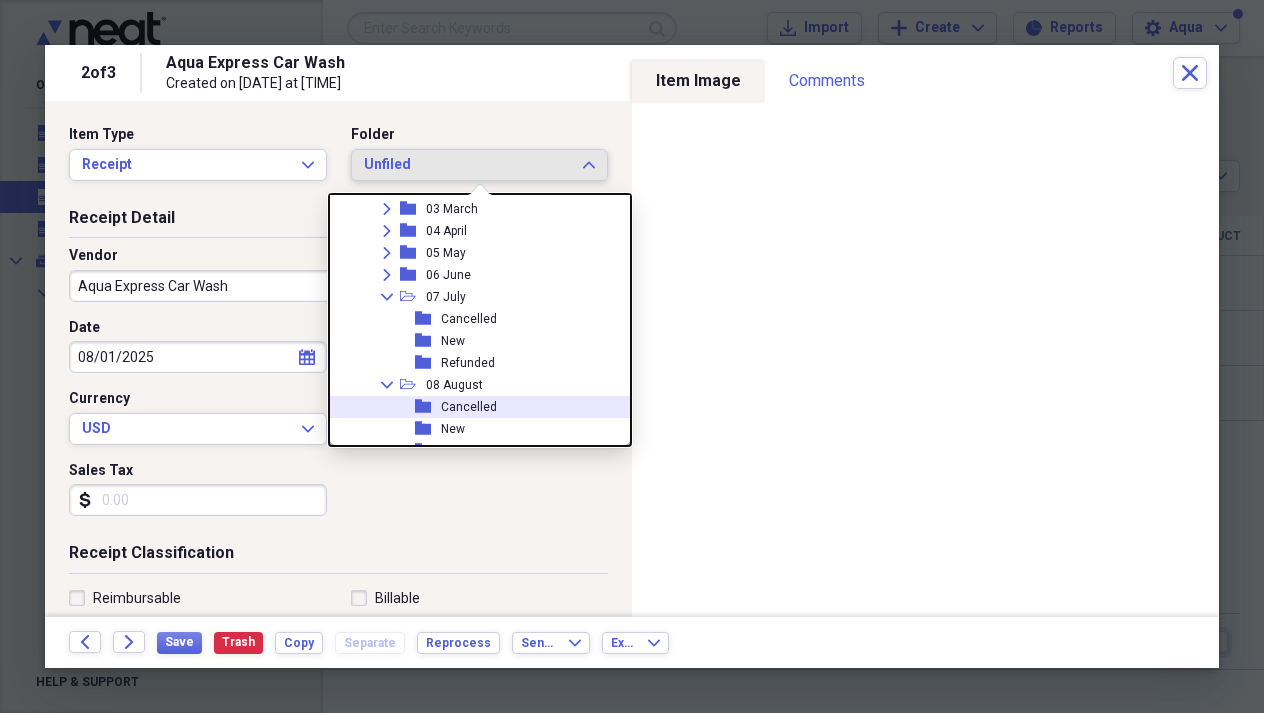 click on "folder" at bounding box center (428, 407) 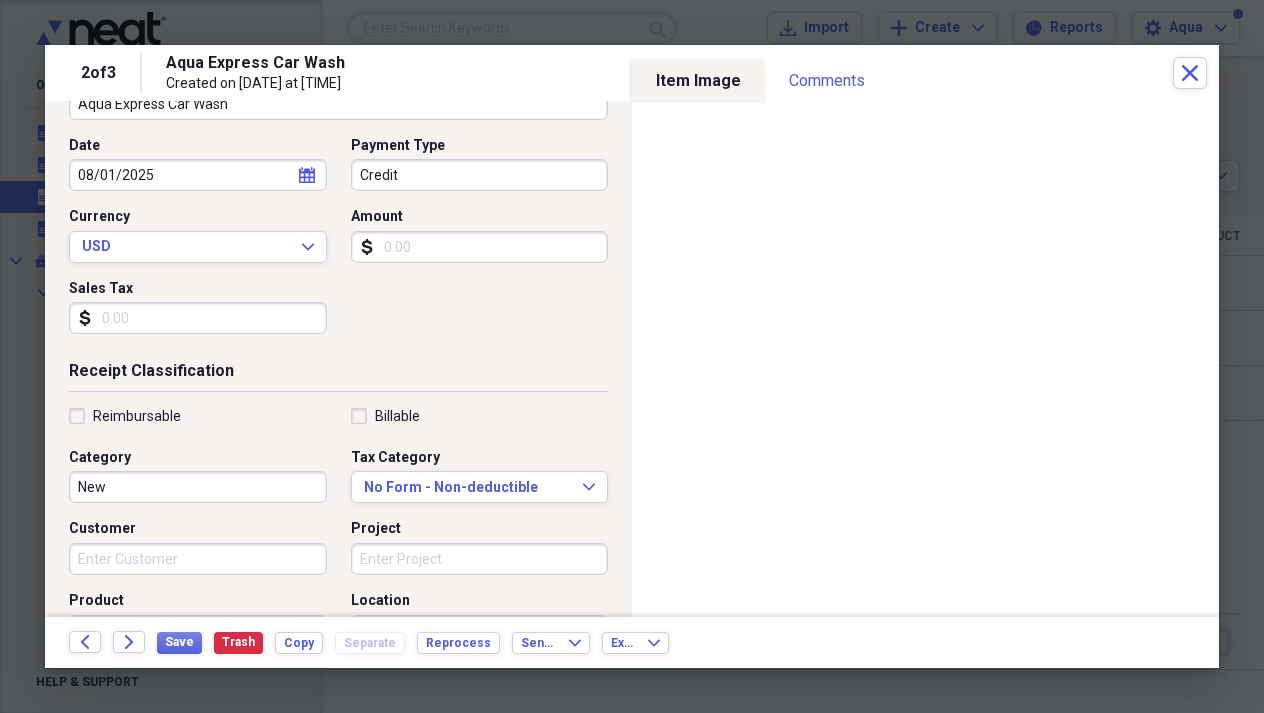 scroll, scrollTop: 201, scrollLeft: 0, axis: vertical 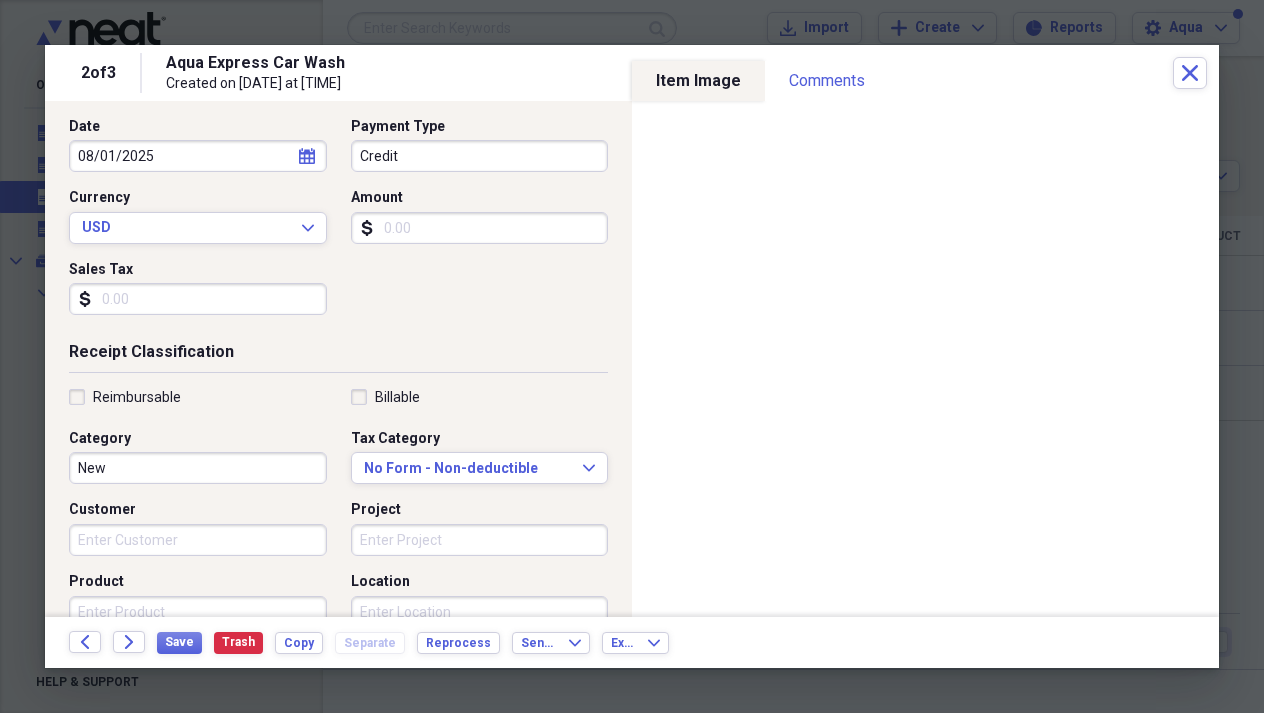 click on "Customer" at bounding box center (198, 540) 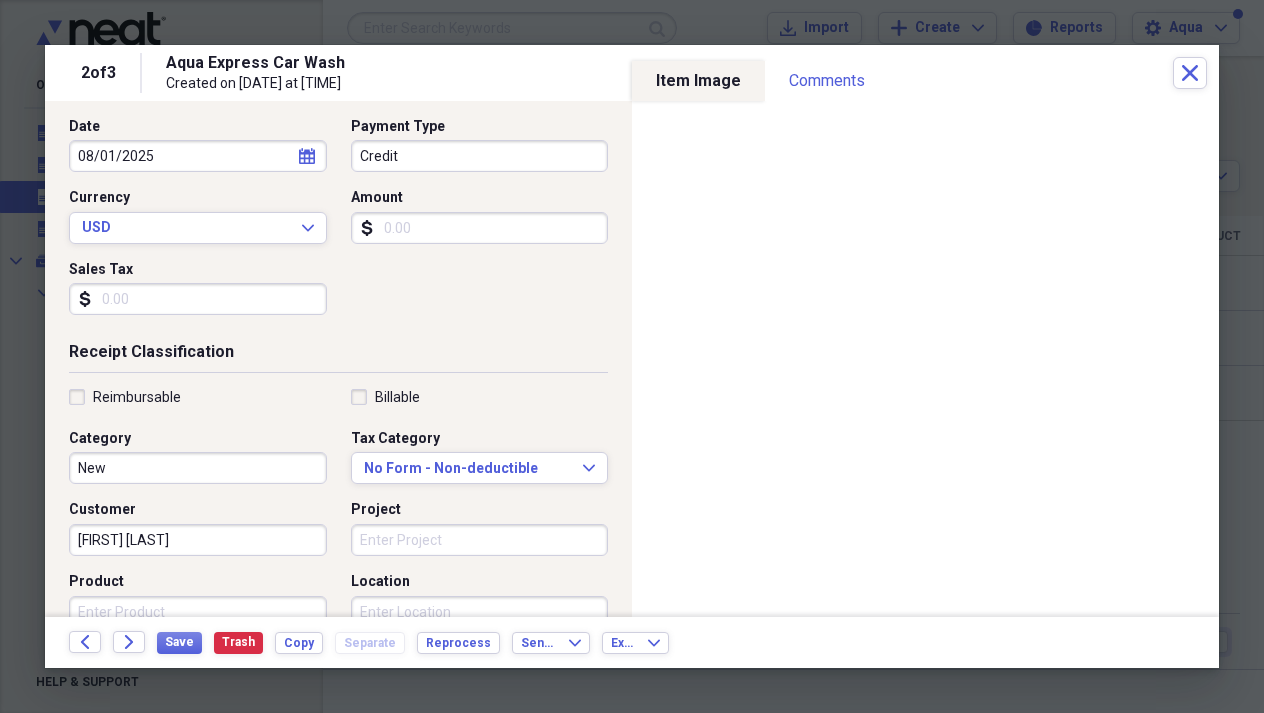type on "[FIRST] [LAST]" 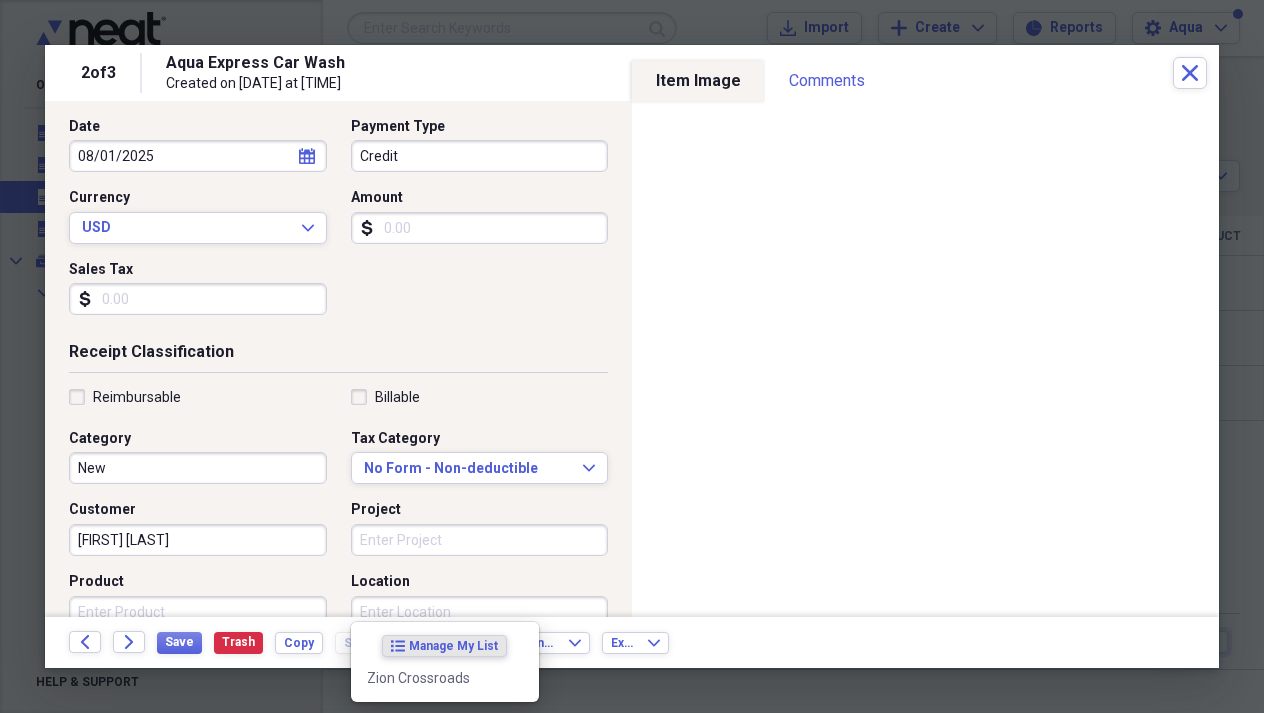 click on "Location" at bounding box center [480, 612] 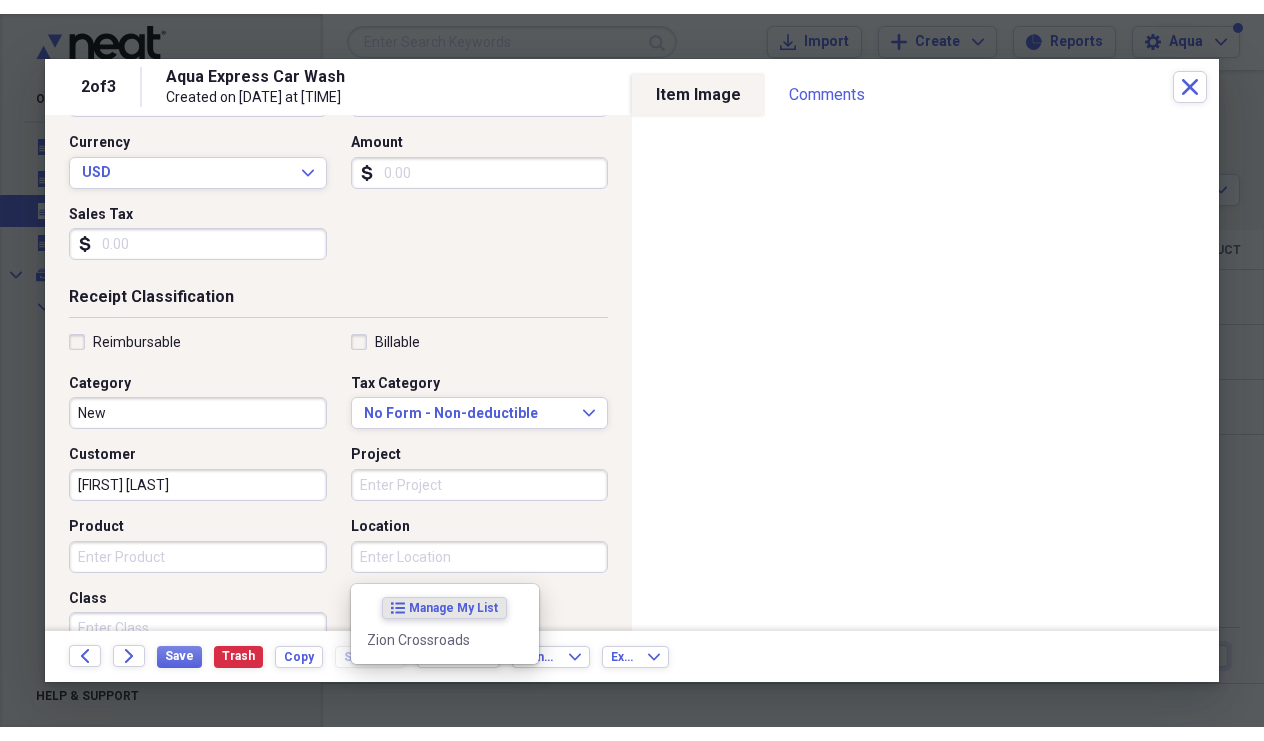 scroll, scrollTop: 288, scrollLeft: 0, axis: vertical 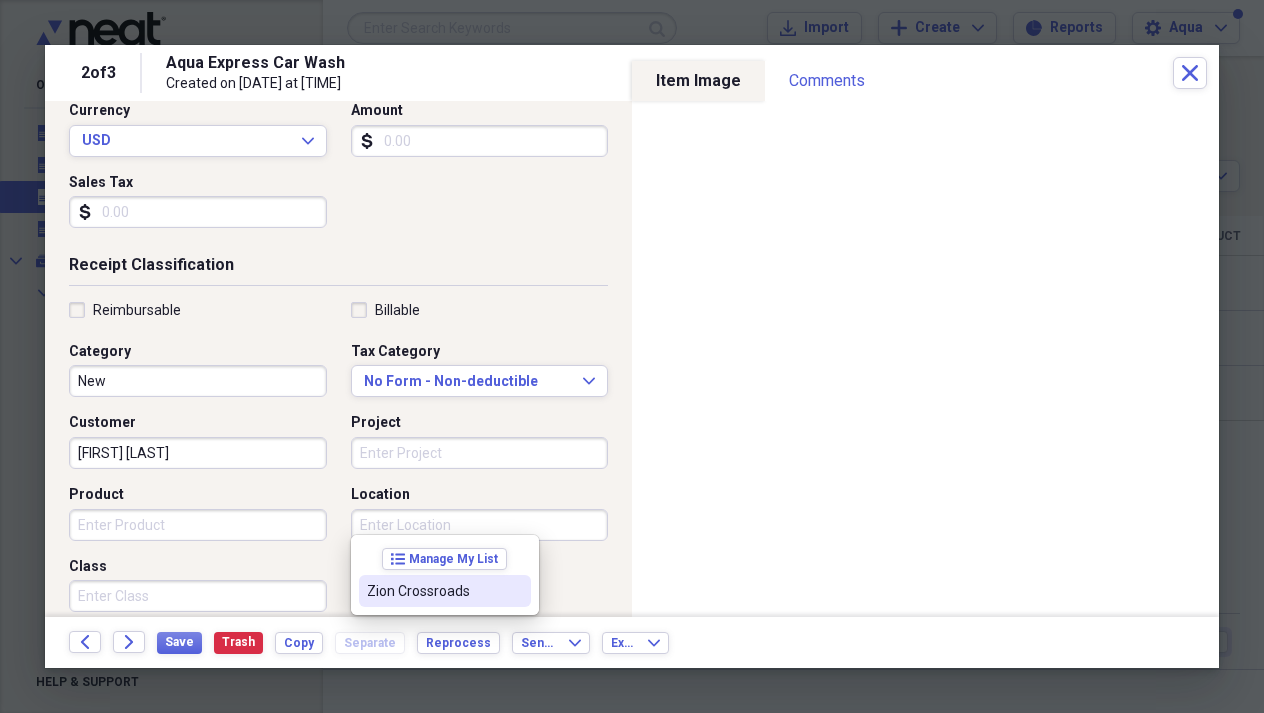 click on "Zion Crossroads" at bounding box center [433, 591] 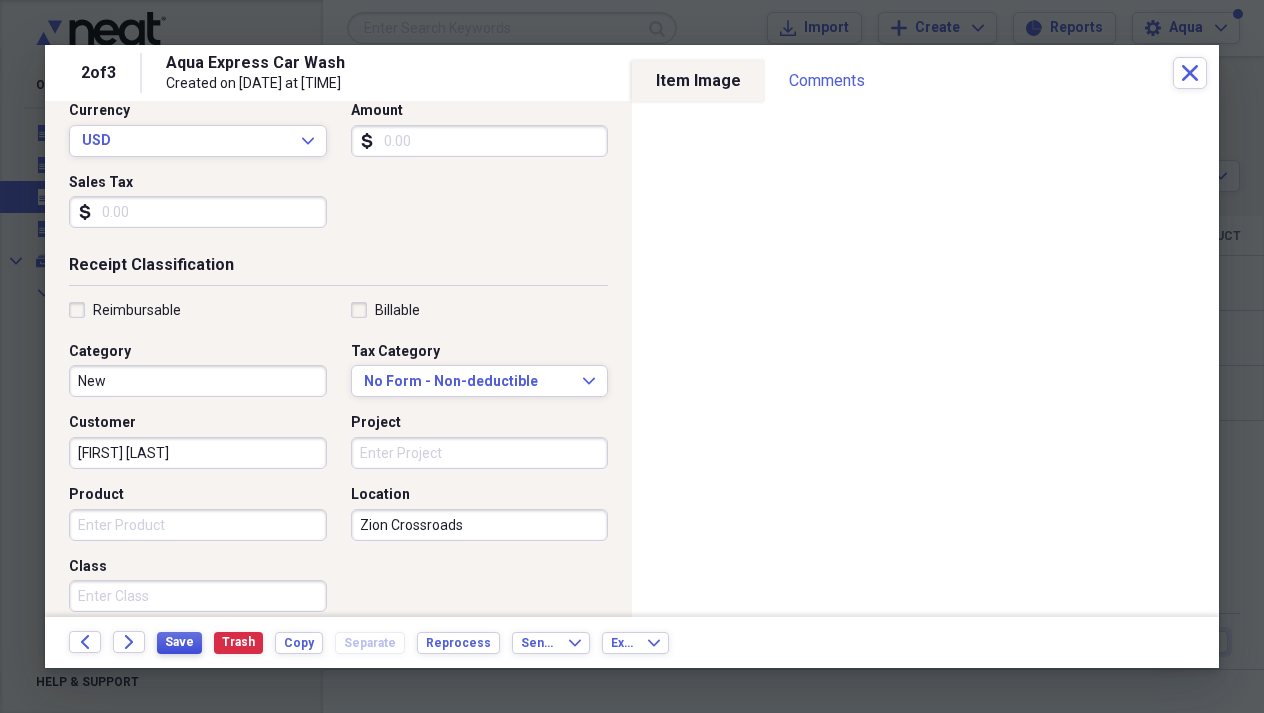 click on "Save" at bounding box center [179, 642] 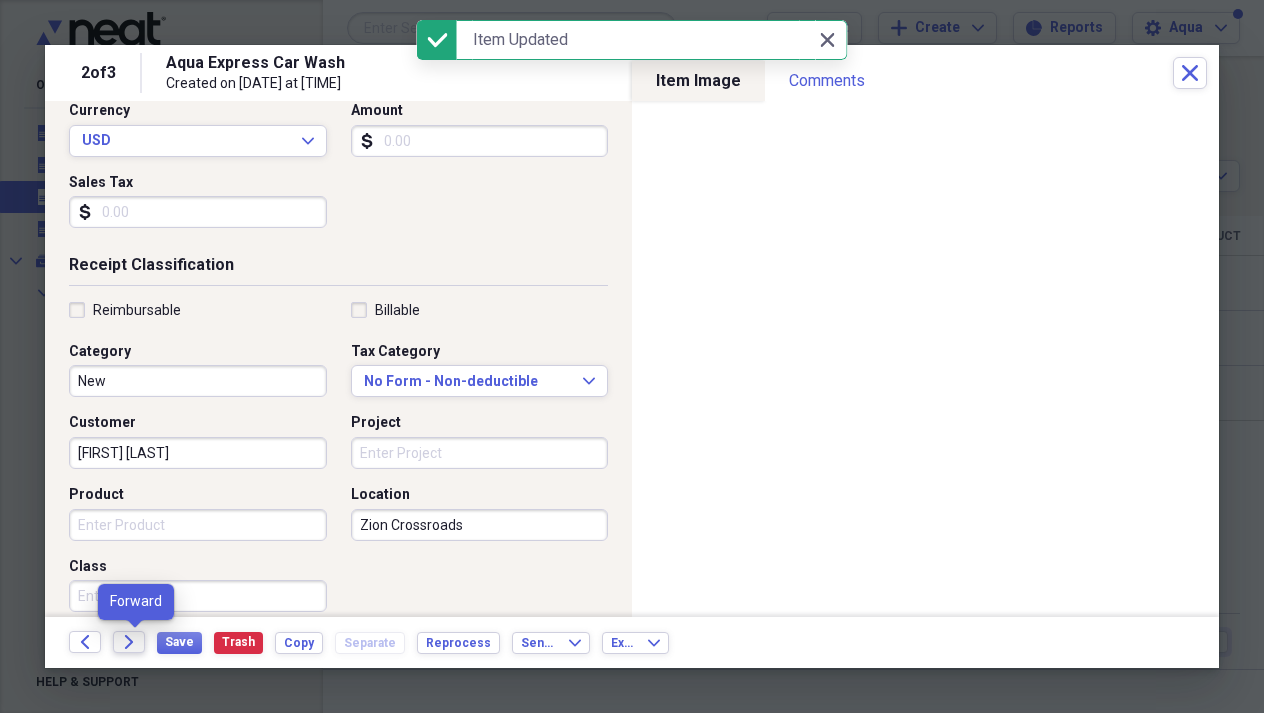 click on "Forward" 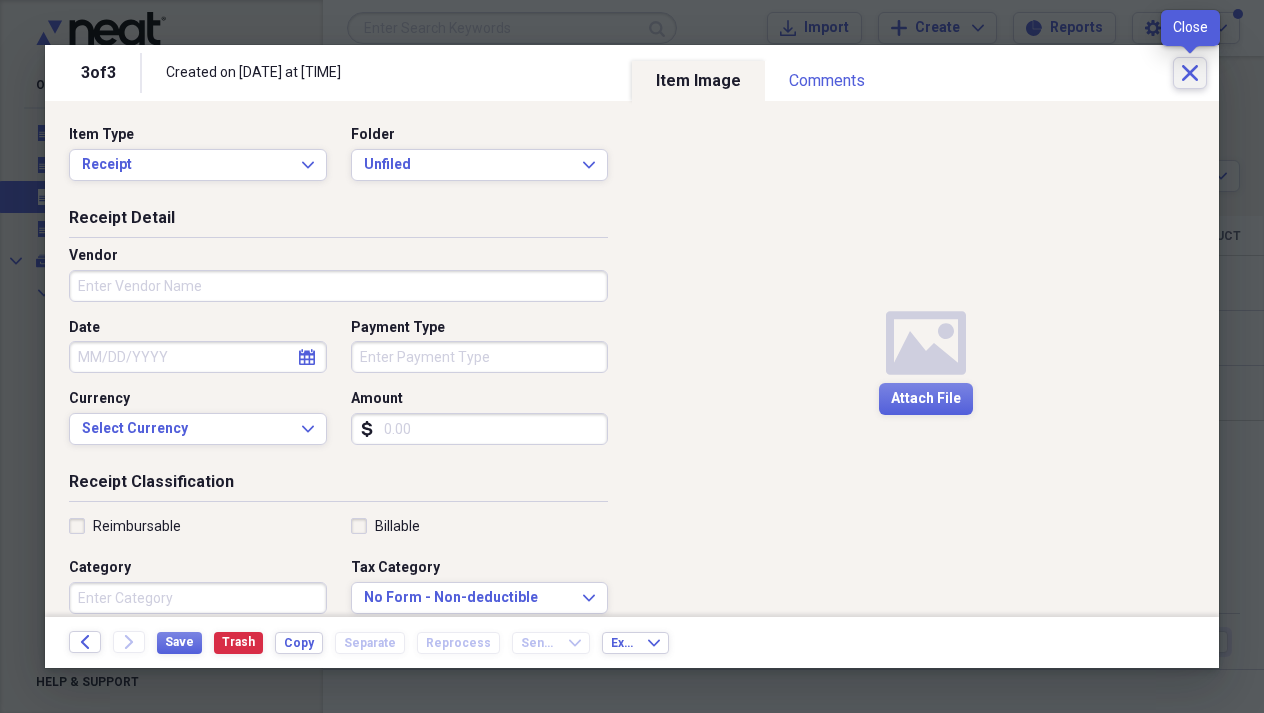 click 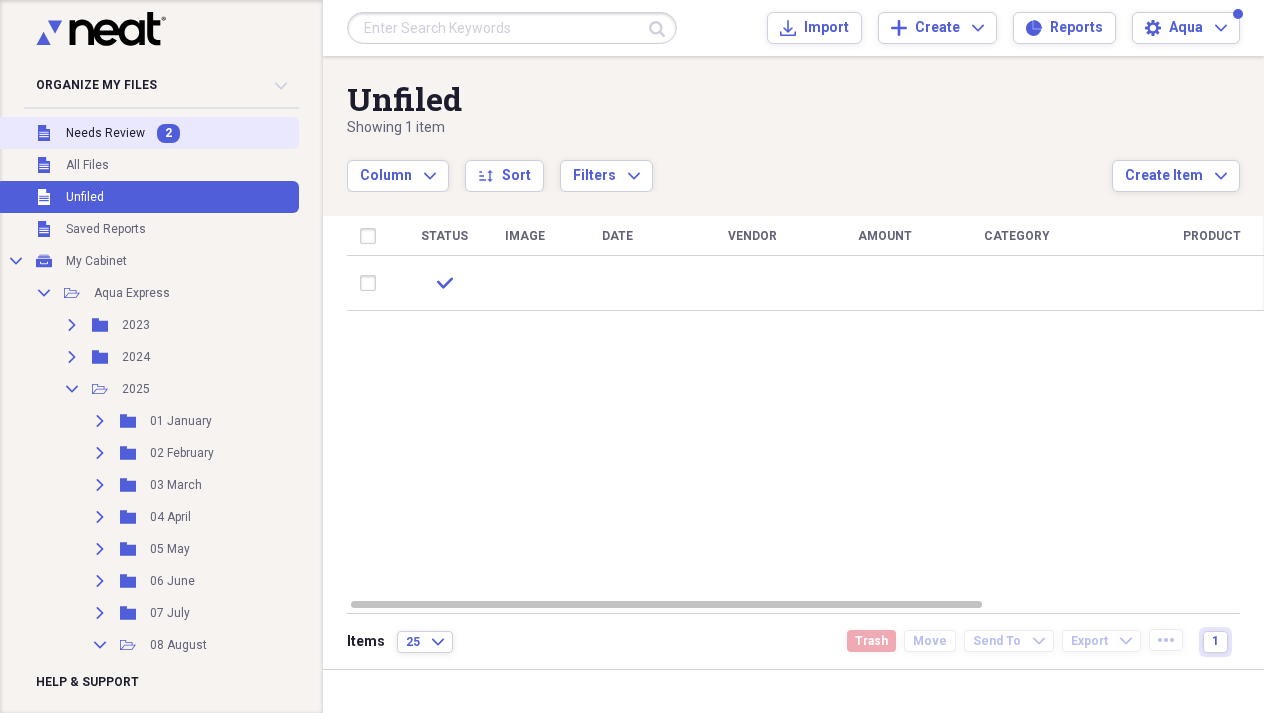 click on "2" at bounding box center (168, 133) 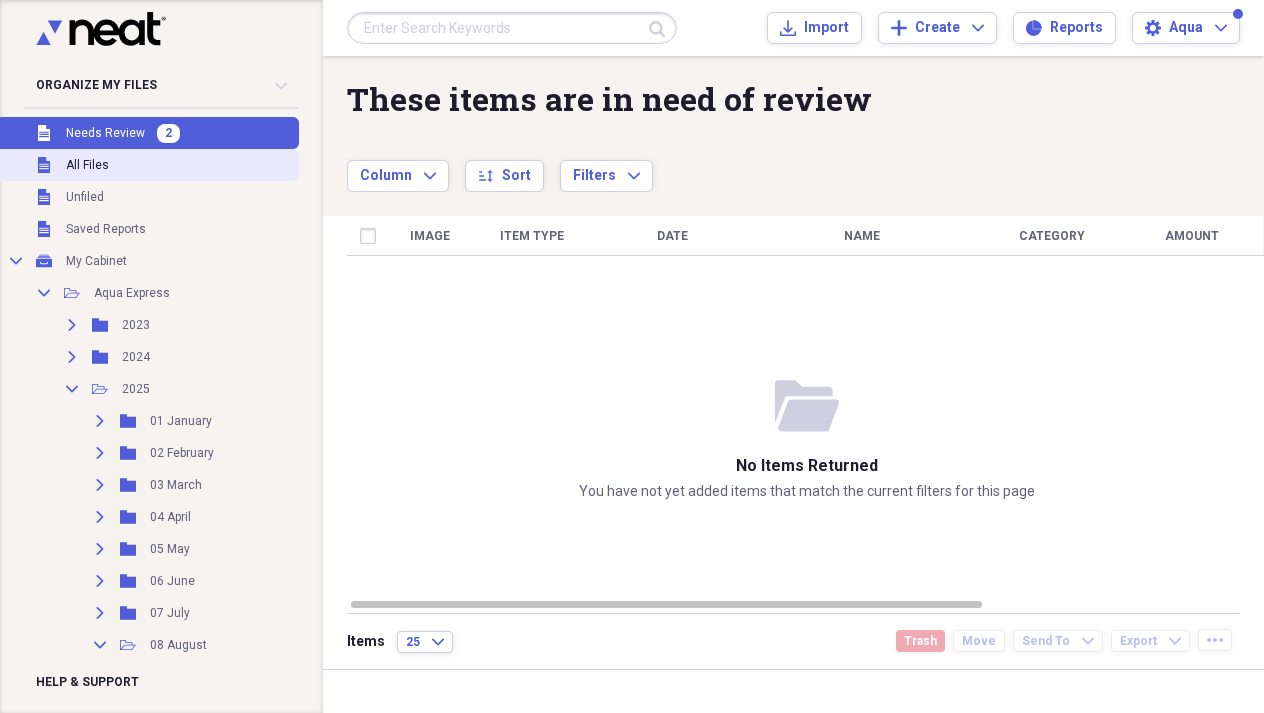 click on "Unfiled All Files" at bounding box center [147, 165] 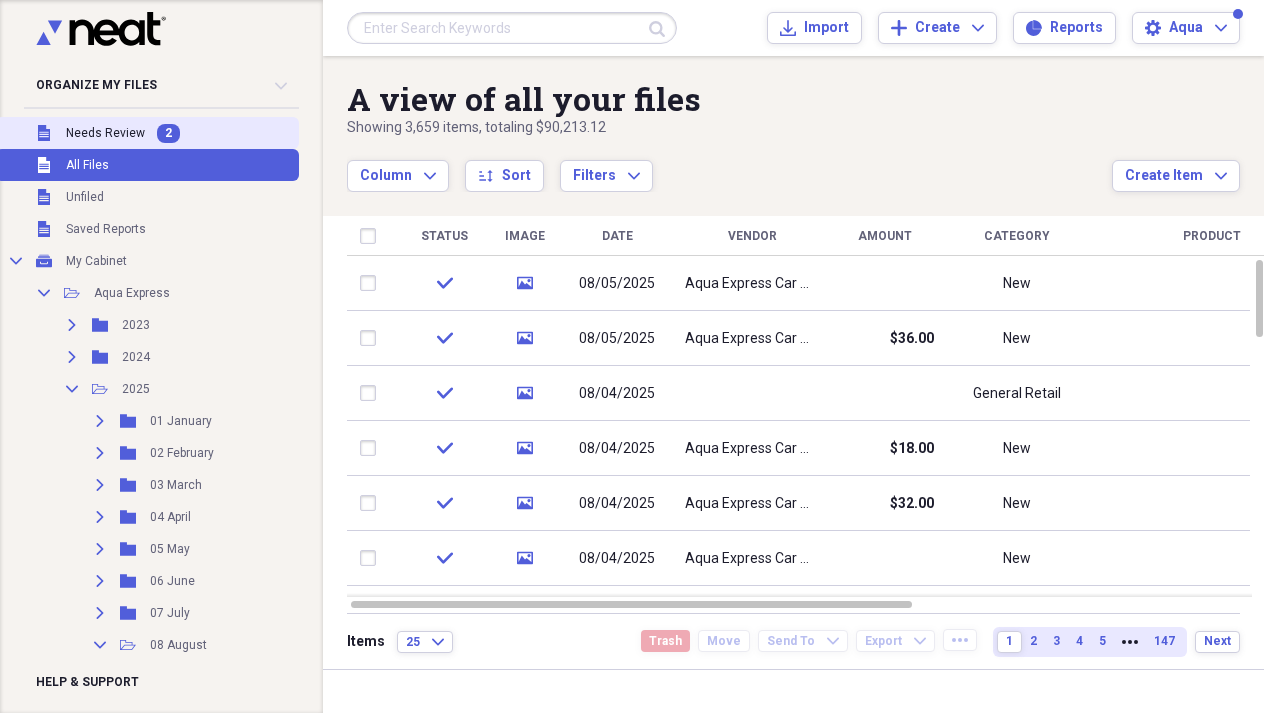 click on "Unfiled Needs Review 2" at bounding box center [147, 133] 